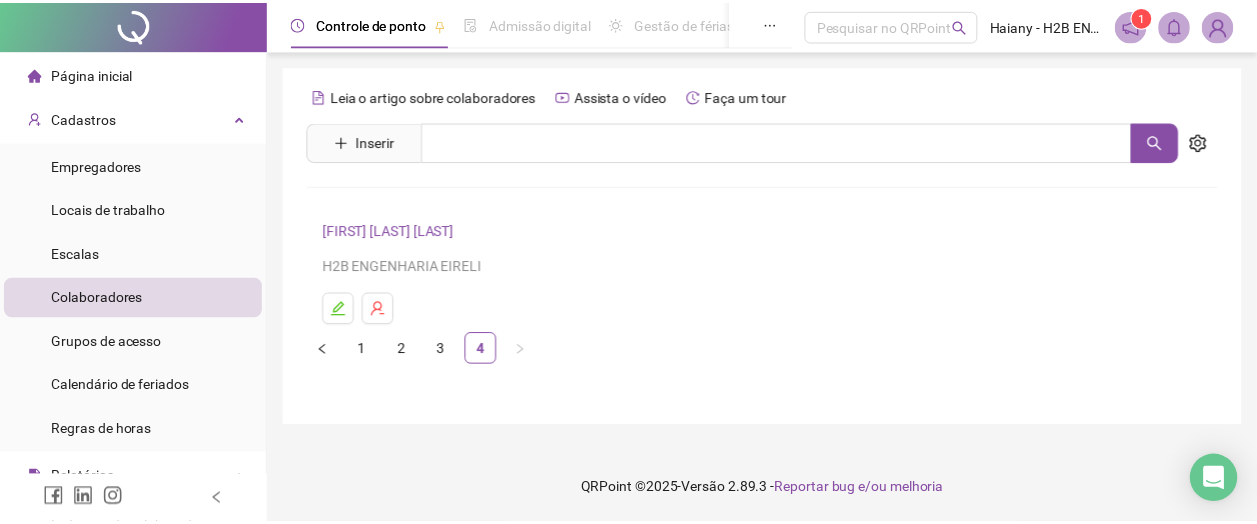 scroll, scrollTop: 0, scrollLeft: 0, axis: both 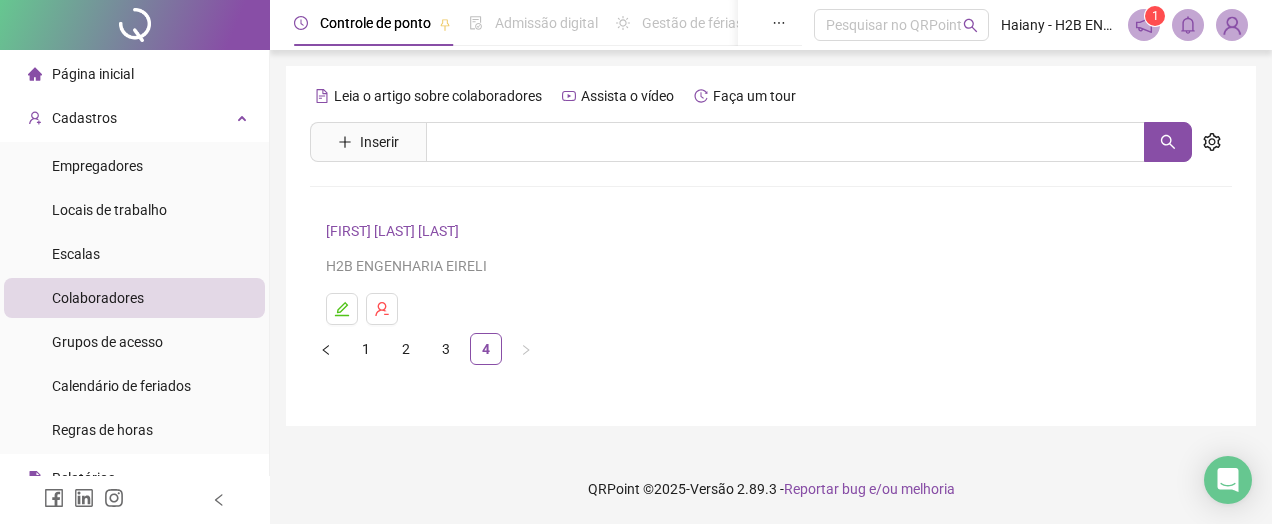 click on "Página inicial" at bounding box center (93, 74) 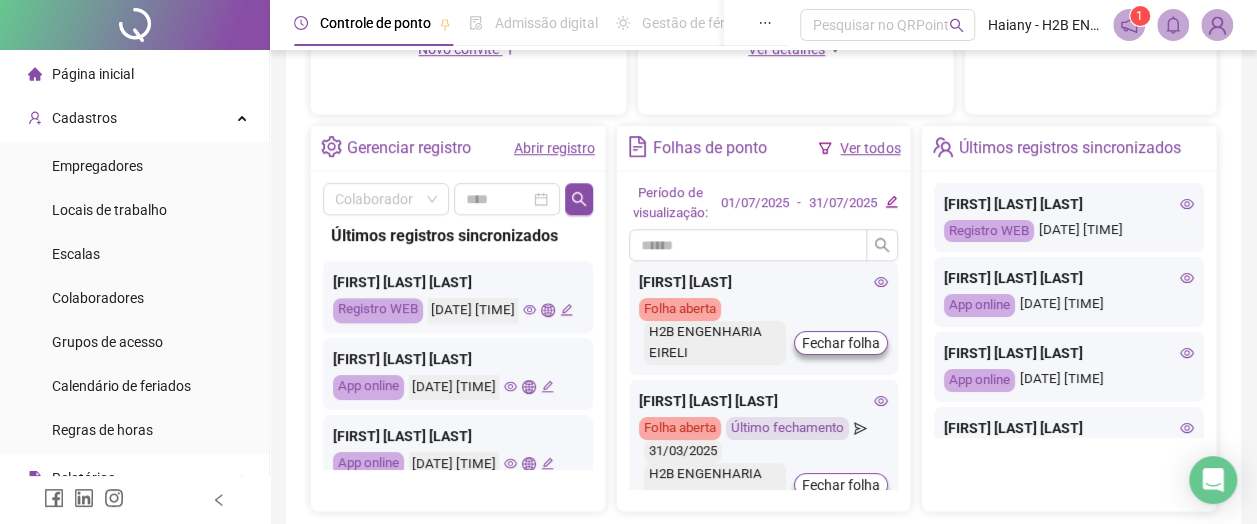 scroll, scrollTop: 596, scrollLeft: 0, axis: vertical 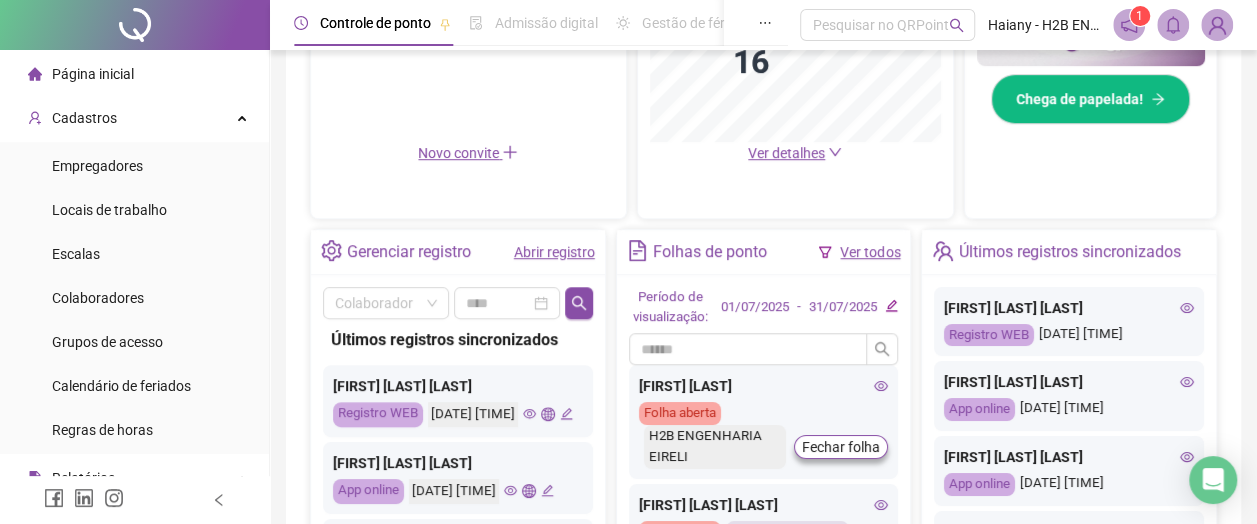 click on "Abrir registro" at bounding box center [554, 252] 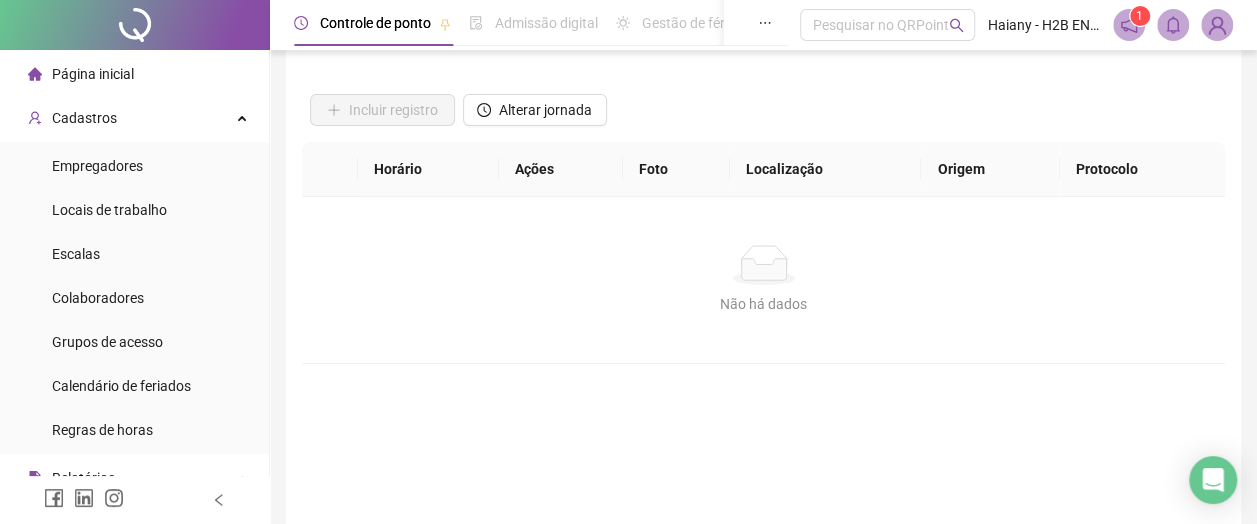 scroll, scrollTop: 0, scrollLeft: 0, axis: both 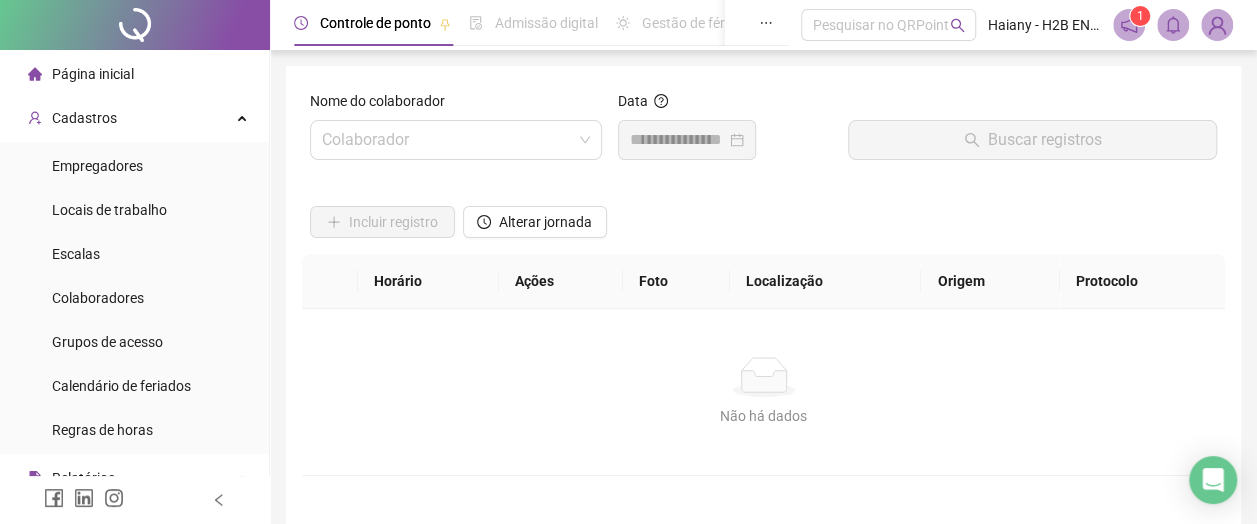 click at bounding box center (447, 140) 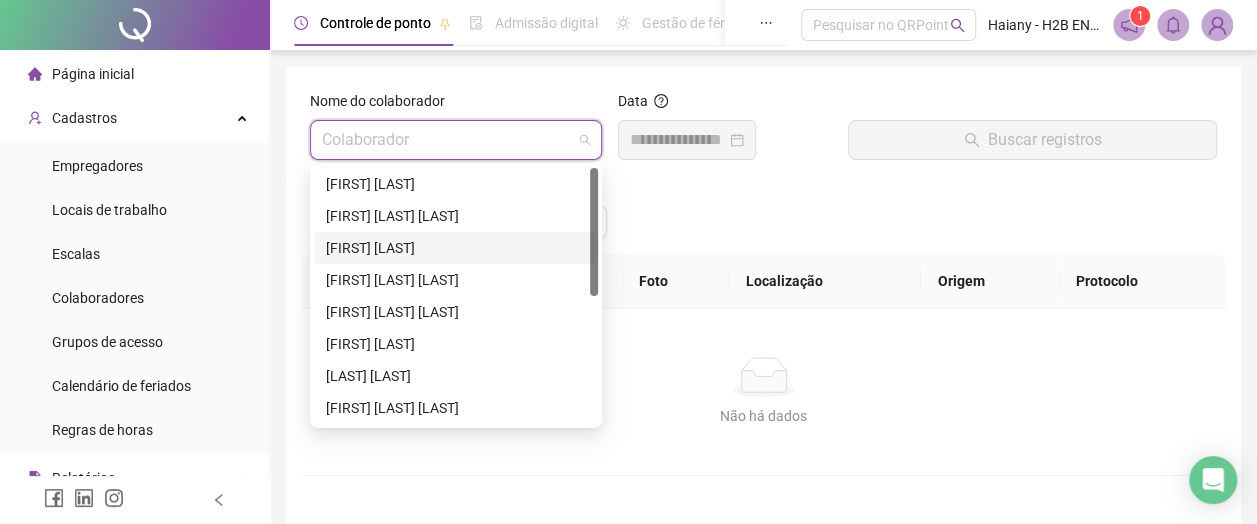 click on "[FIRST] [LAST]" at bounding box center (456, 248) 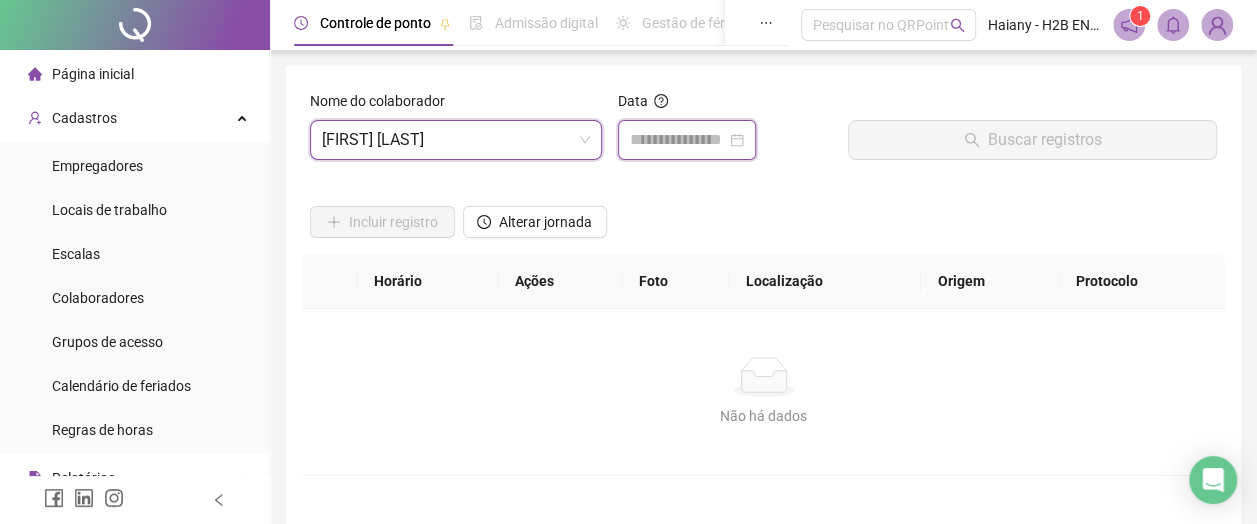 click at bounding box center [678, 140] 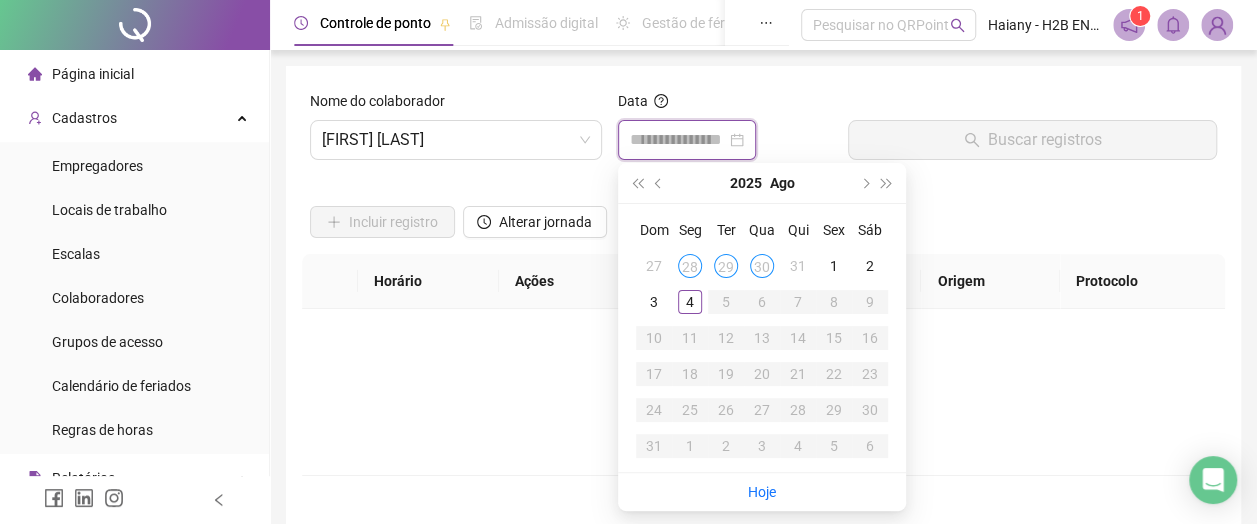 click on "[FIRST] [LAST]" at bounding box center [456, 140] 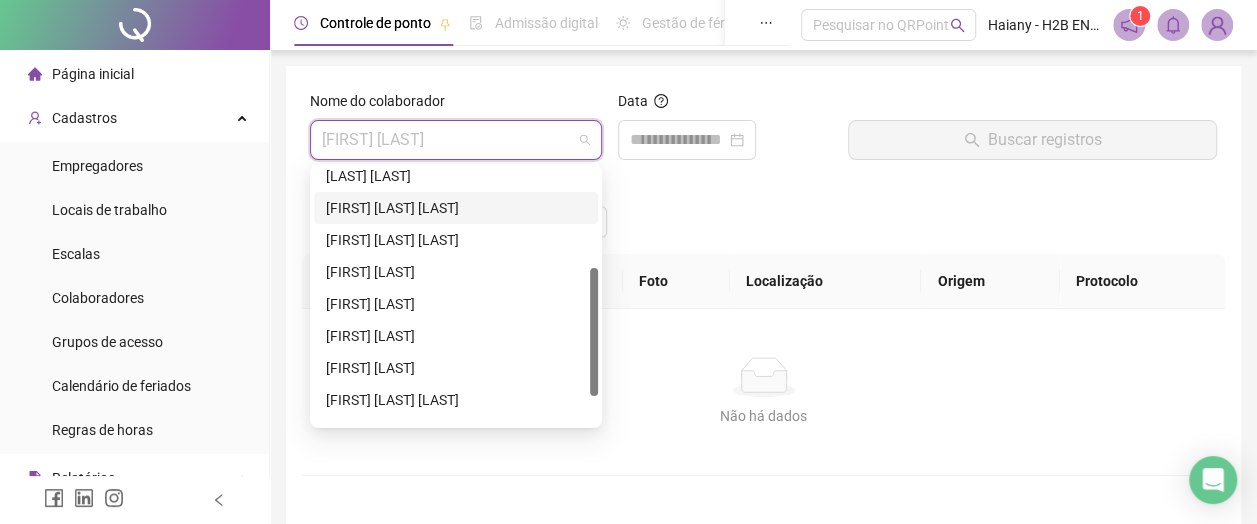 scroll, scrollTop: 256, scrollLeft: 0, axis: vertical 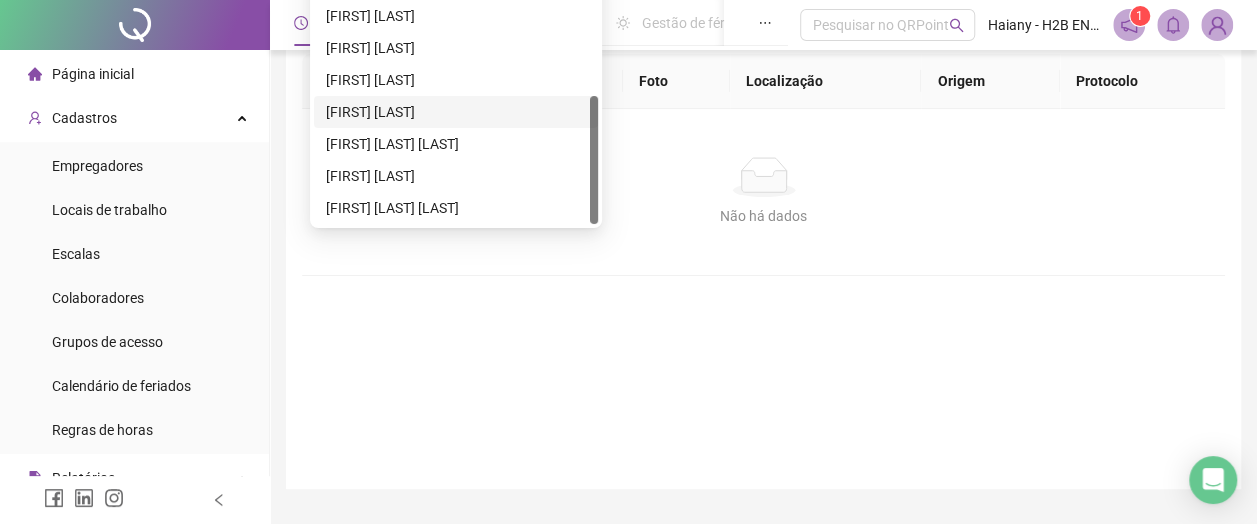 click on "[FIRST] [LAST]" at bounding box center [456, 112] 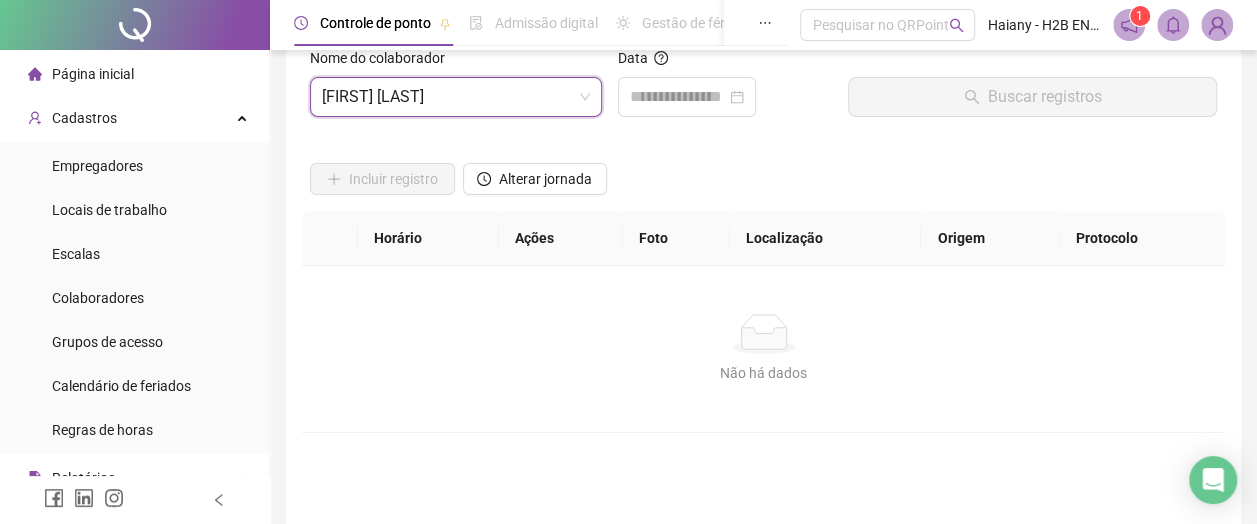 scroll, scrollTop: 0, scrollLeft: 0, axis: both 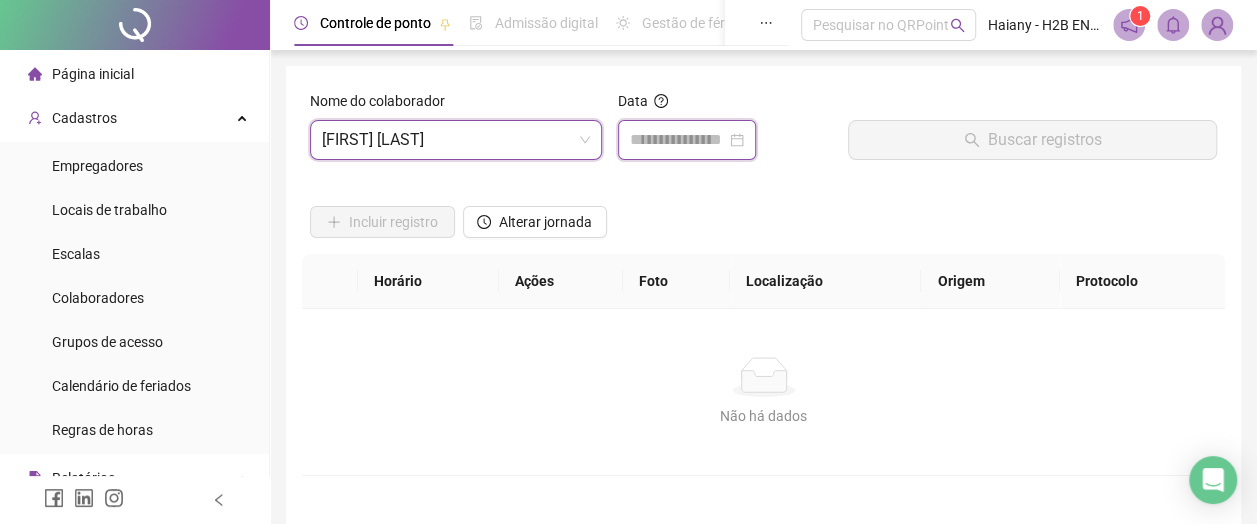 click at bounding box center (678, 140) 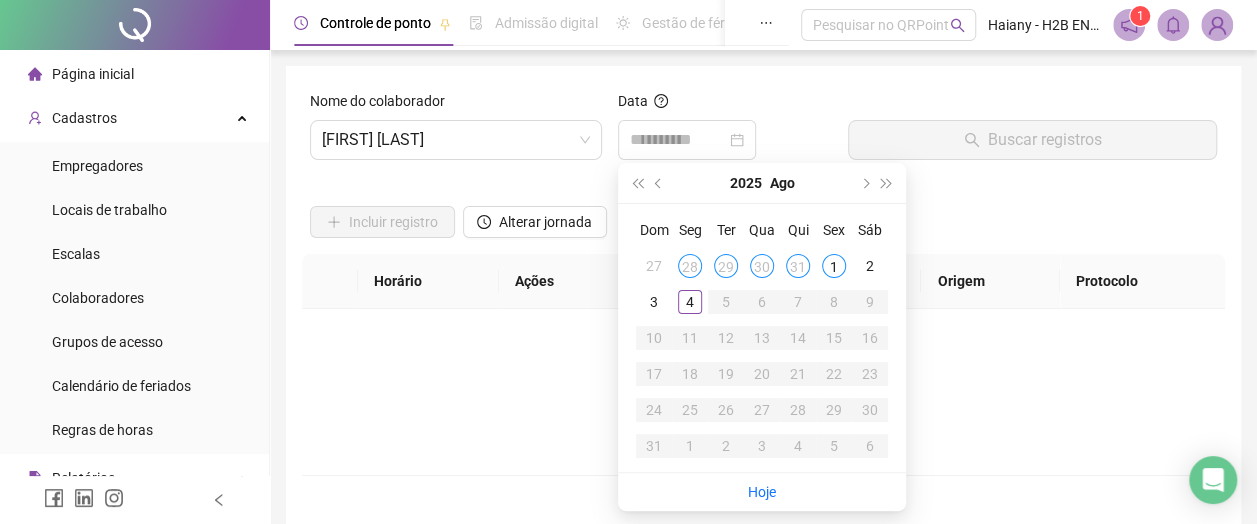 click on "31" at bounding box center (798, 266) 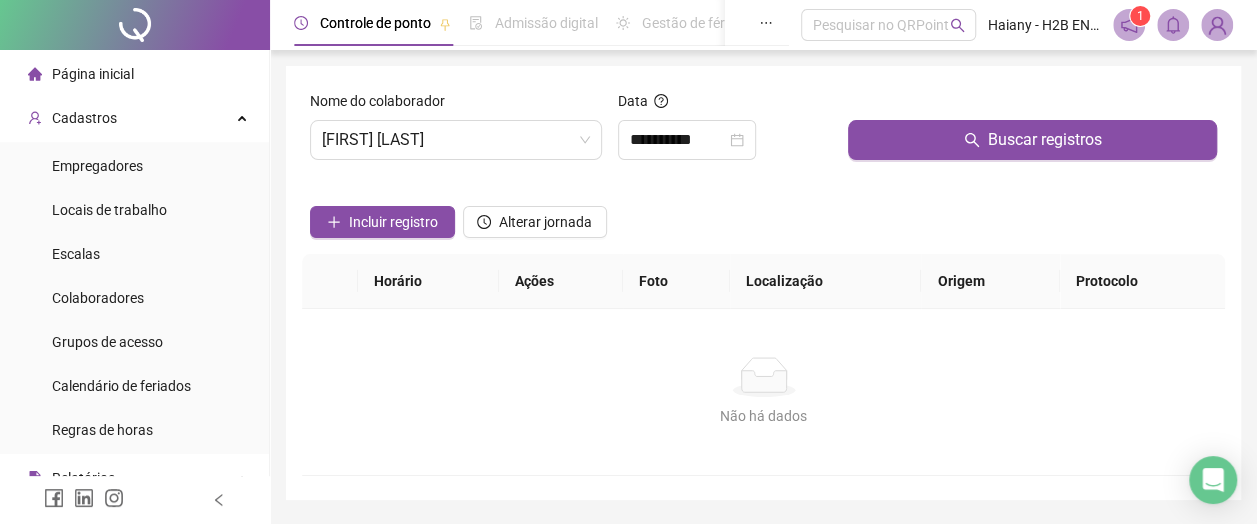 click on "Buscar registros" at bounding box center (1032, 140) 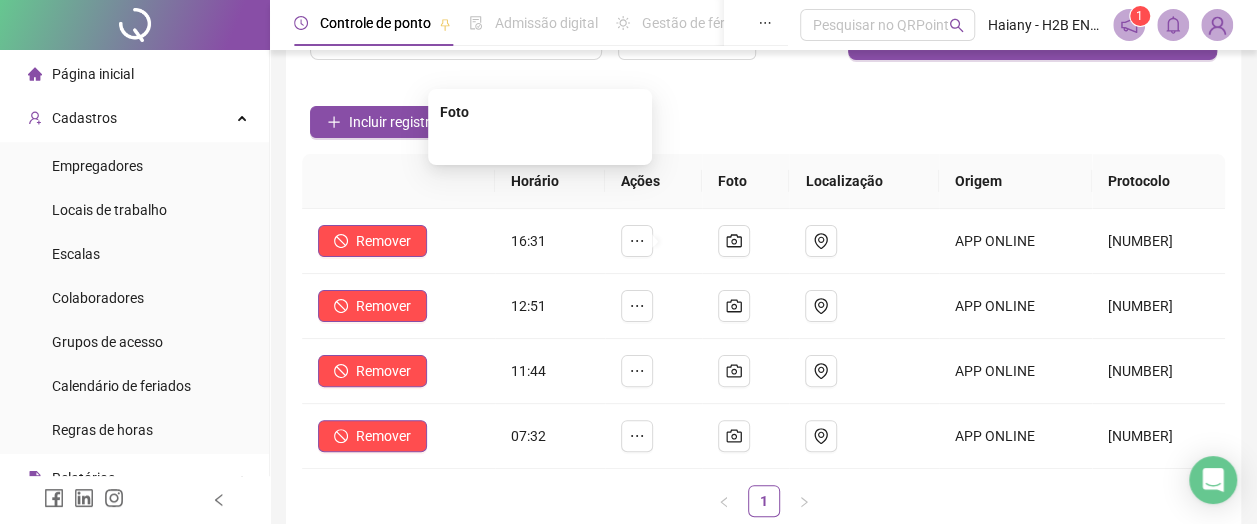 scroll, scrollTop: 0, scrollLeft: 0, axis: both 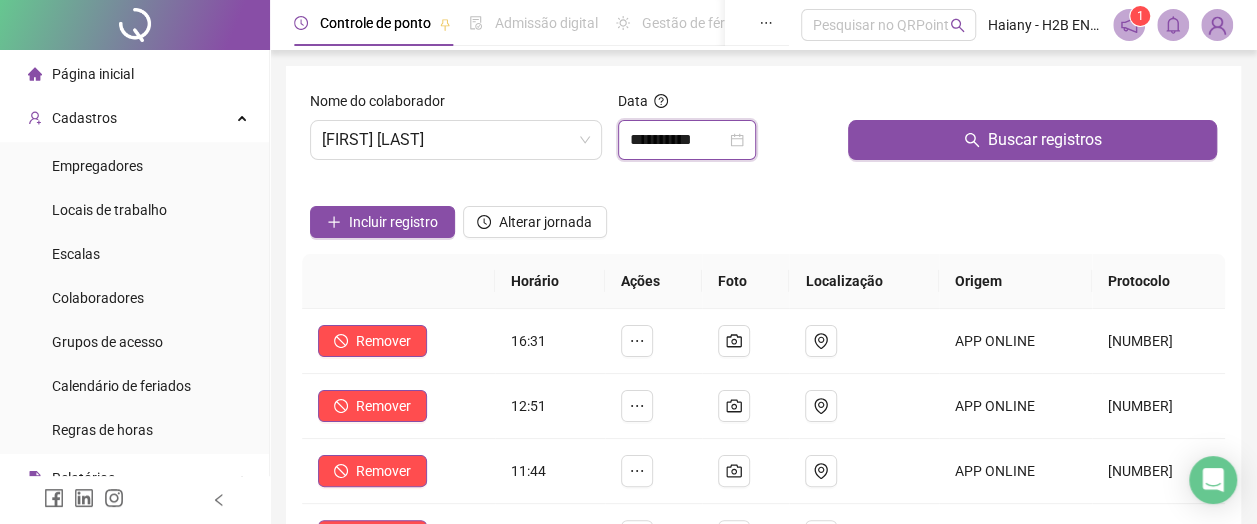 click on "**********" at bounding box center [678, 140] 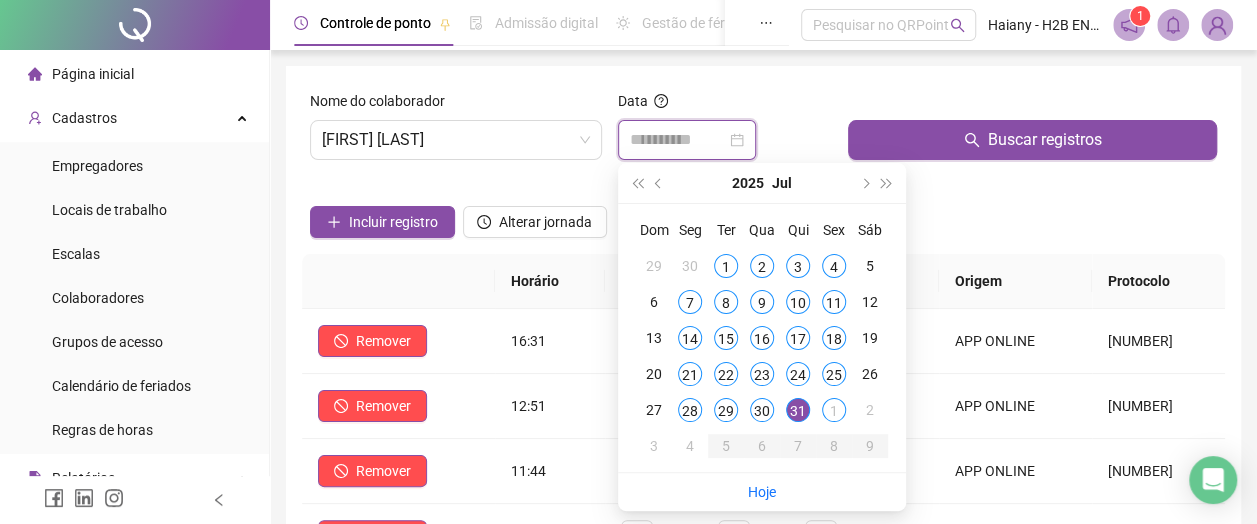 type on "**********" 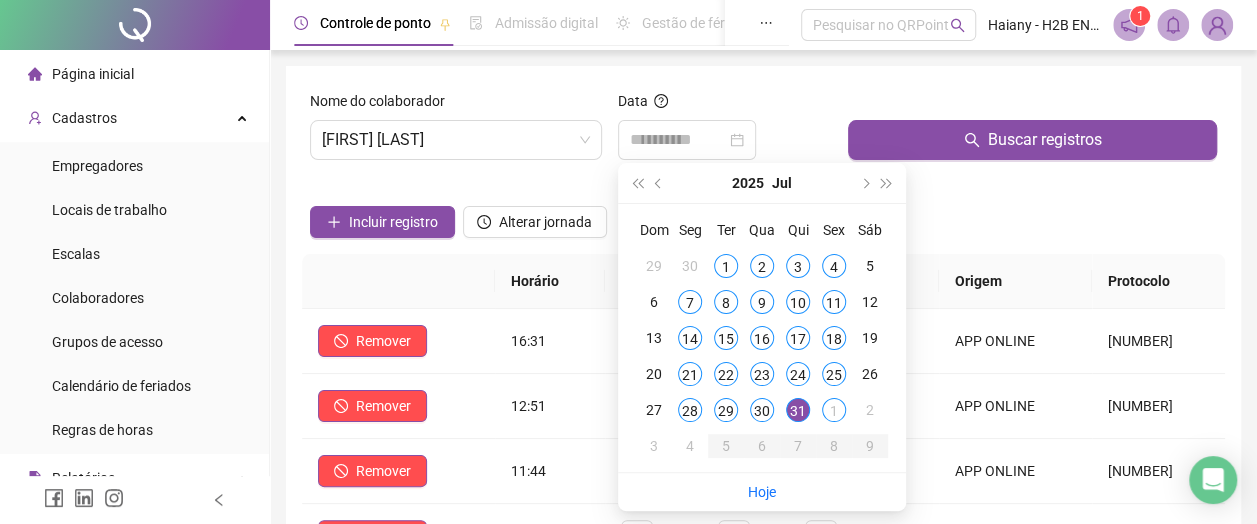 click on "1" at bounding box center (834, 410) 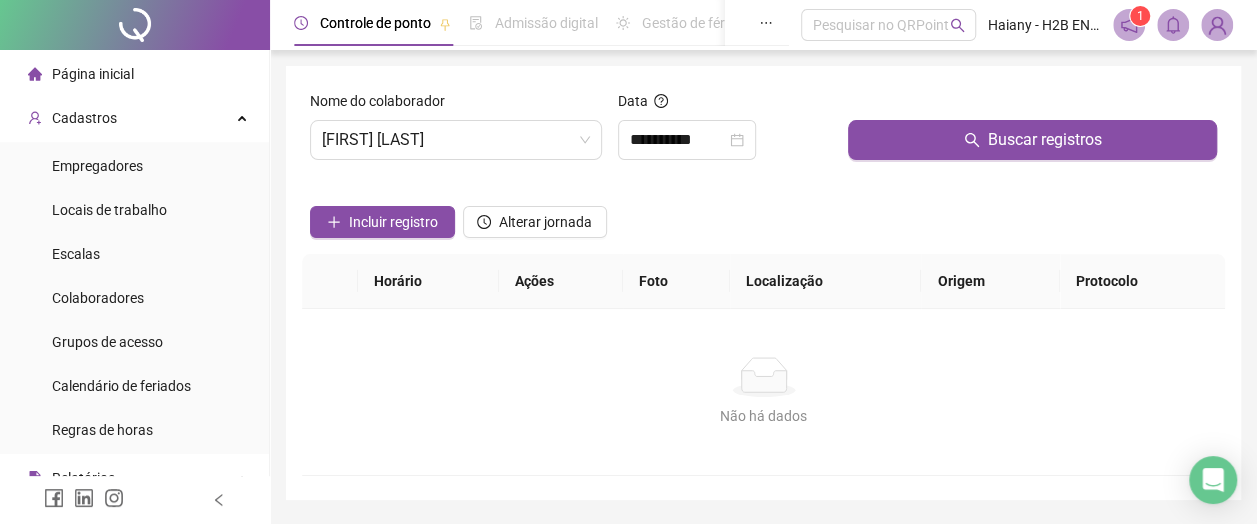 click on "Buscar registros" at bounding box center (1032, 140) 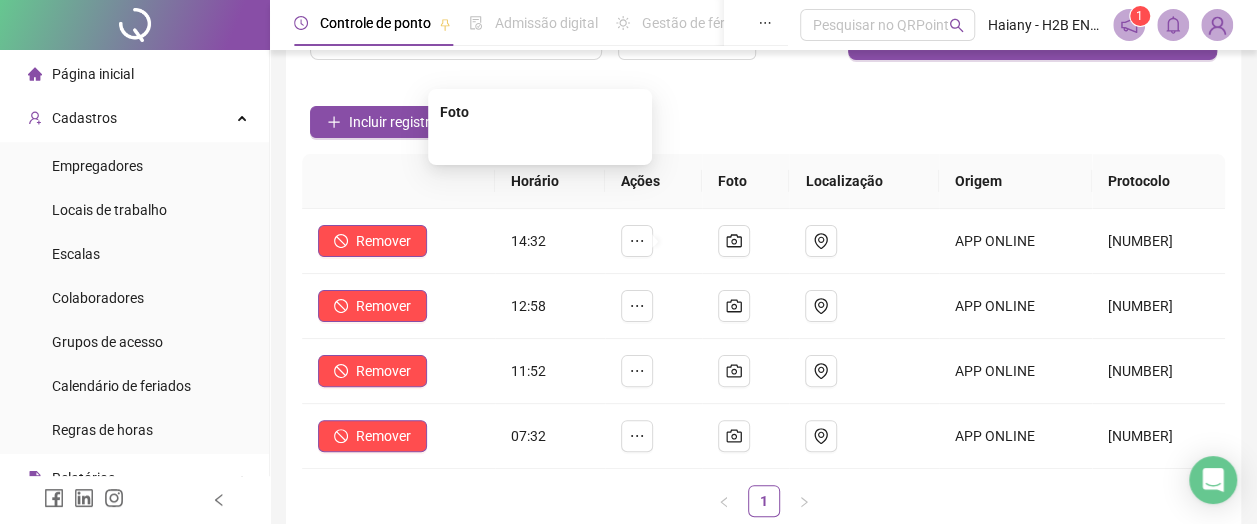 scroll, scrollTop: 0, scrollLeft: 0, axis: both 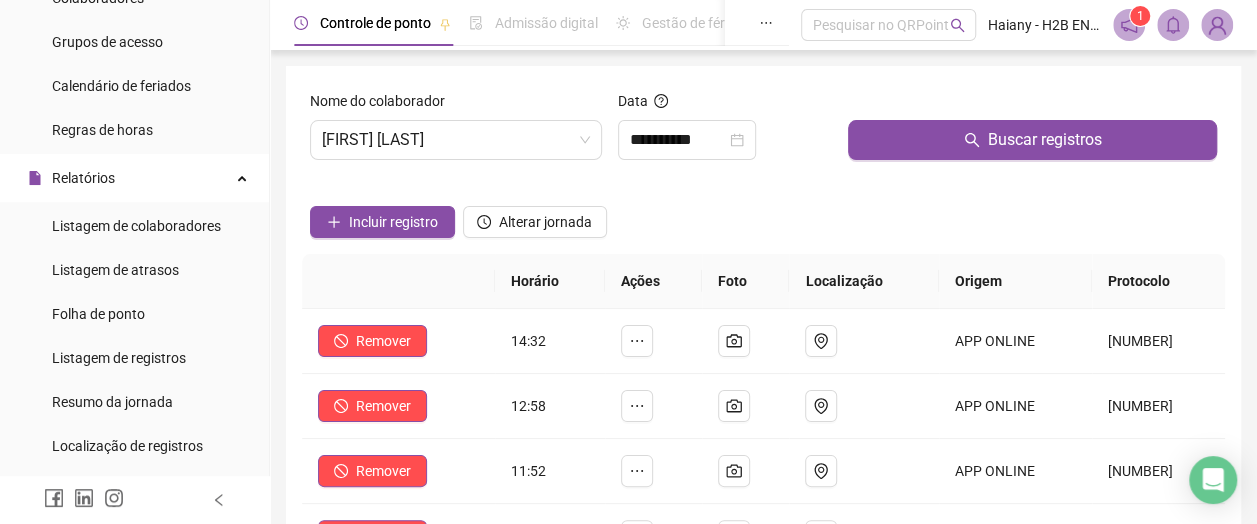 click on "Folha de ponto" at bounding box center (98, 314) 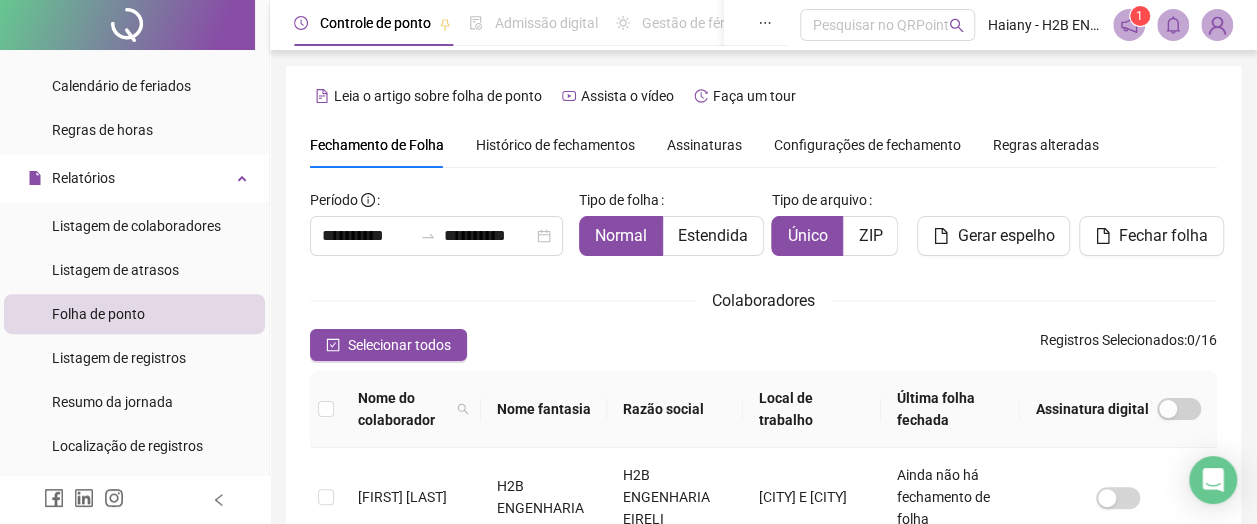 scroll, scrollTop: 147, scrollLeft: 0, axis: vertical 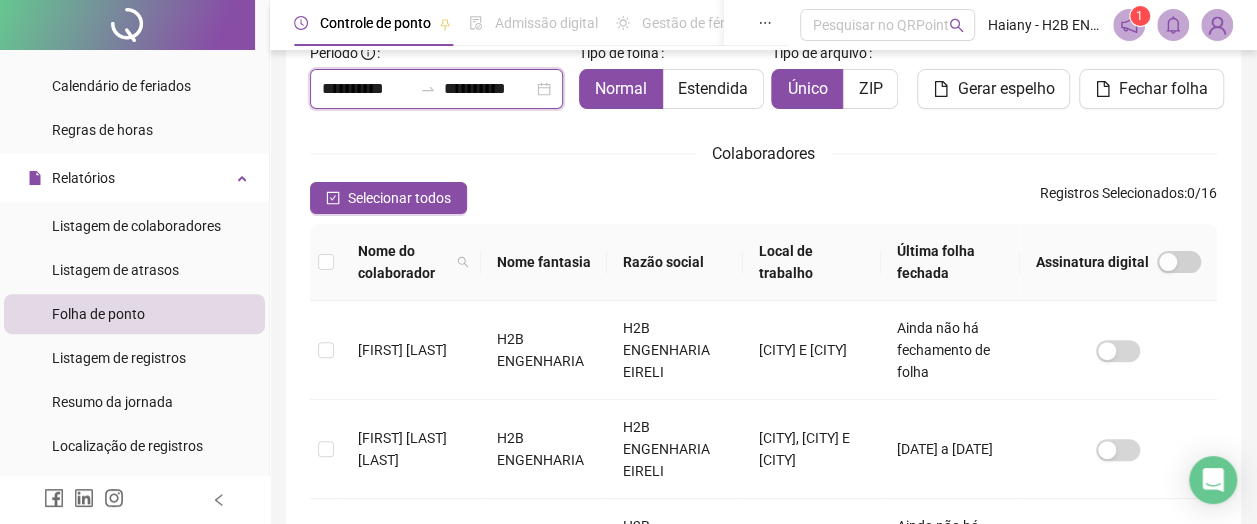 click on "**********" at bounding box center [367, 89] 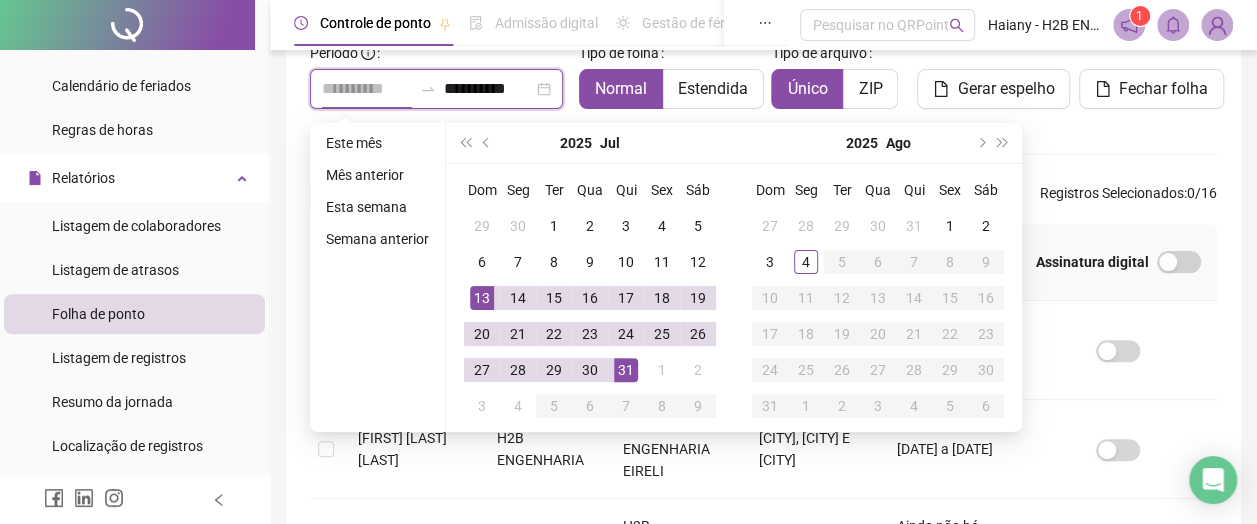 type on "**********" 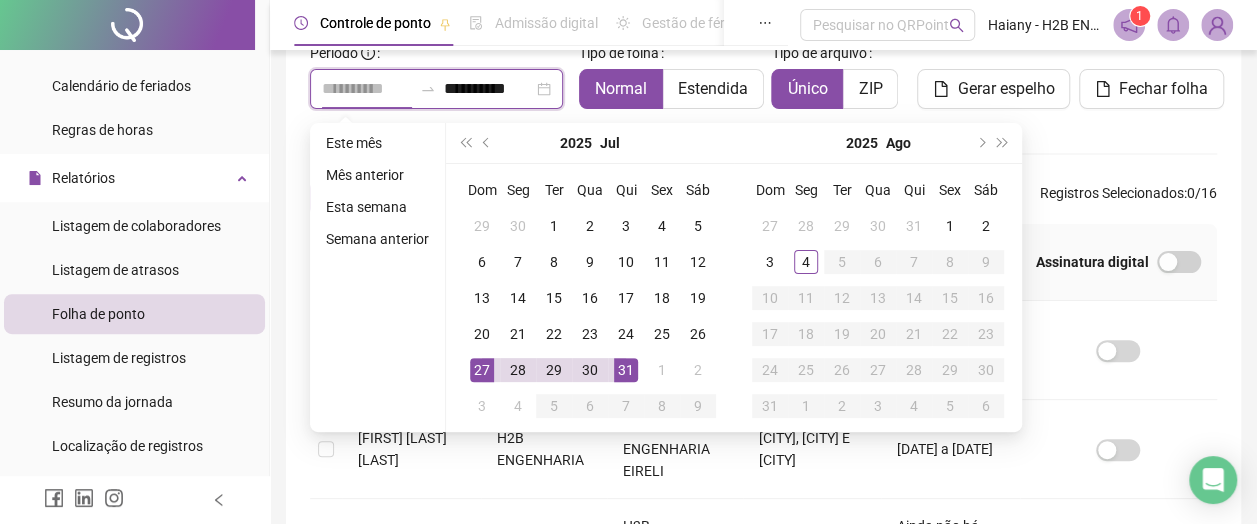 type on "**********" 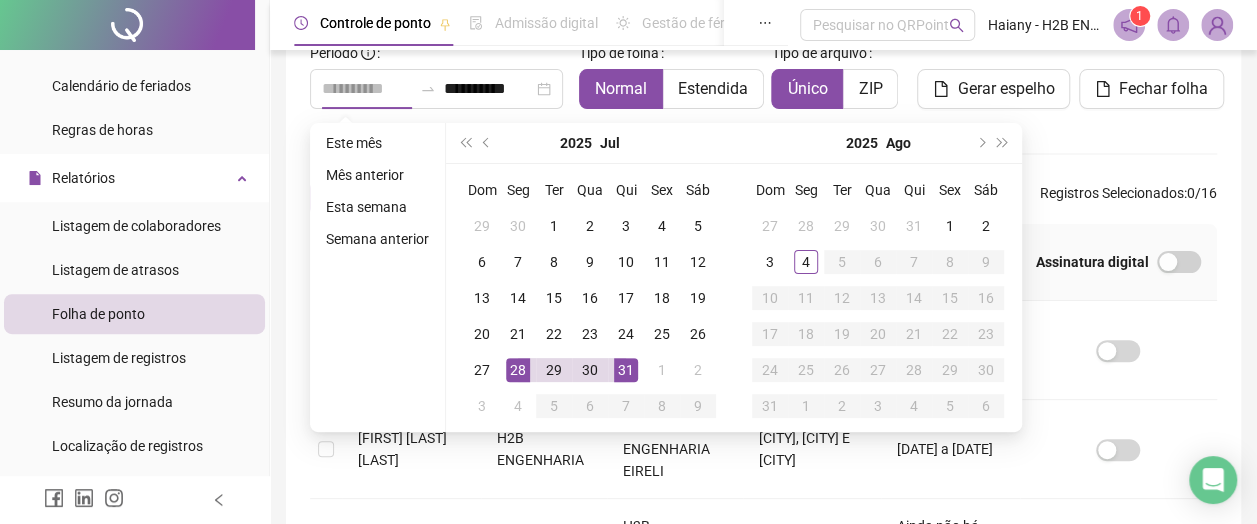 click on "28" at bounding box center (518, 370) 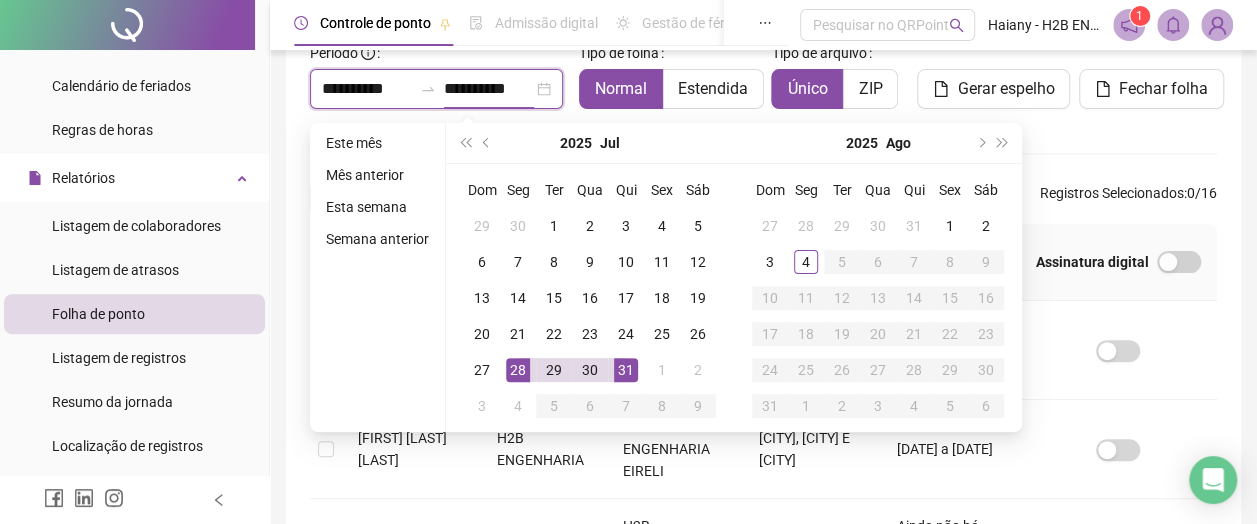 type on "**********" 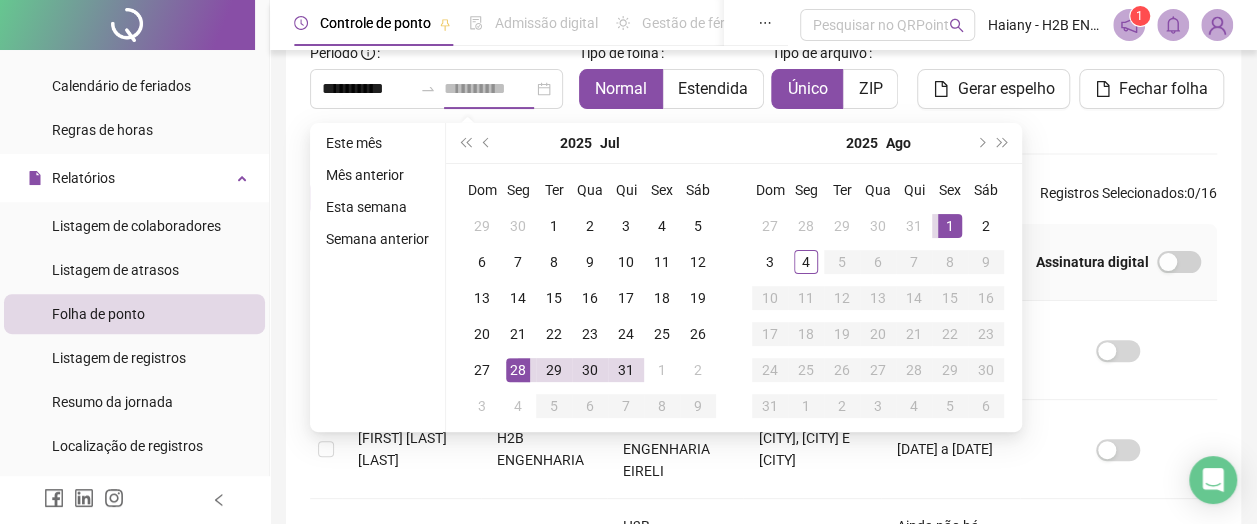 click on "1" at bounding box center [950, 226] 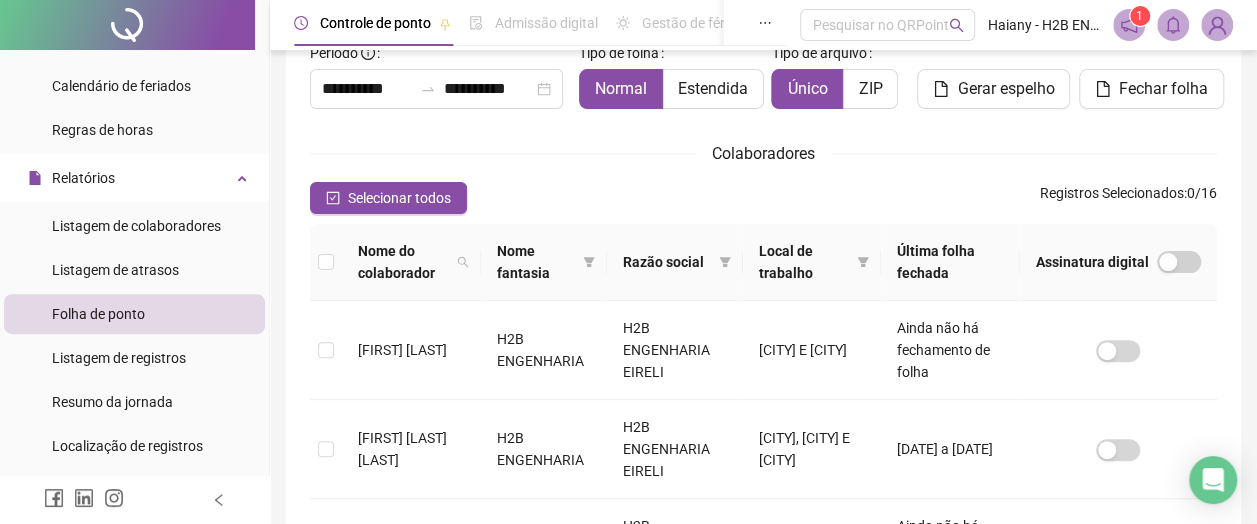 click on "Estendida" at bounding box center (713, 88) 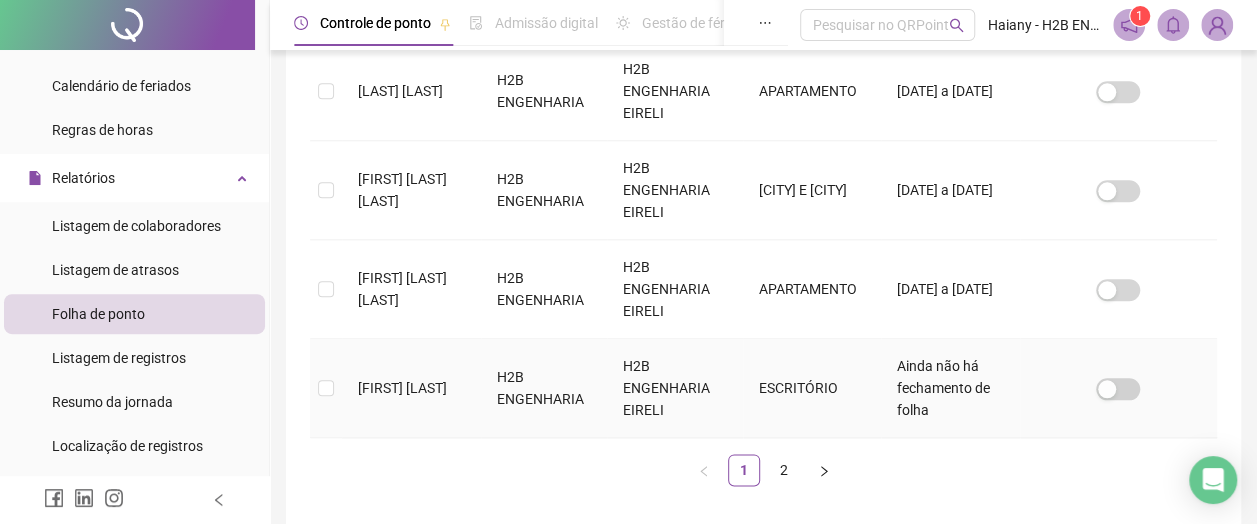 scroll, scrollTop: 1084, scrollLeft: 0, axis: vertical 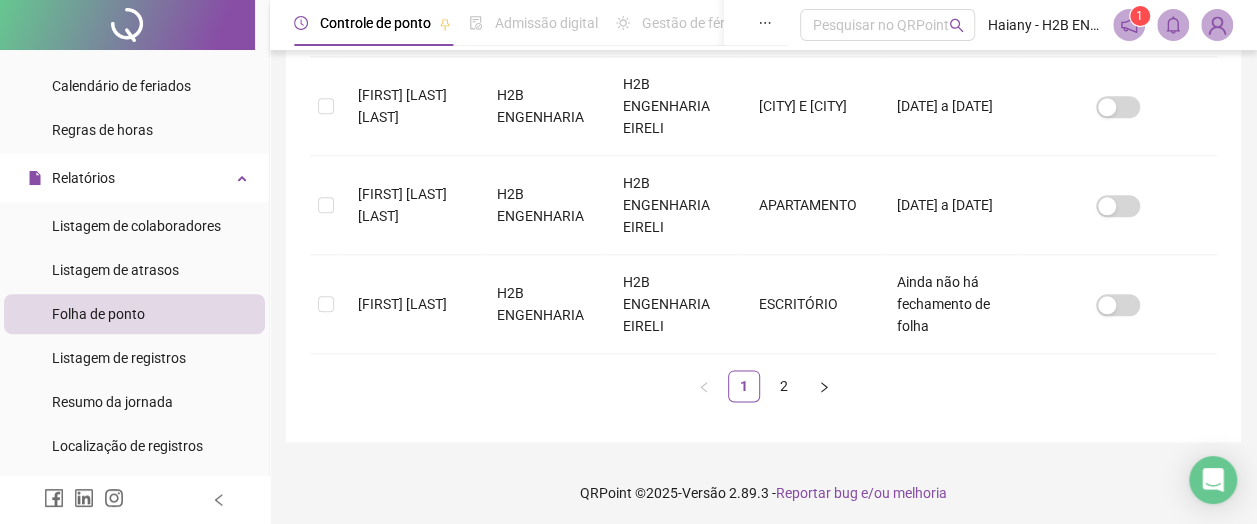 click on "2" at bounding box center [784, 386] 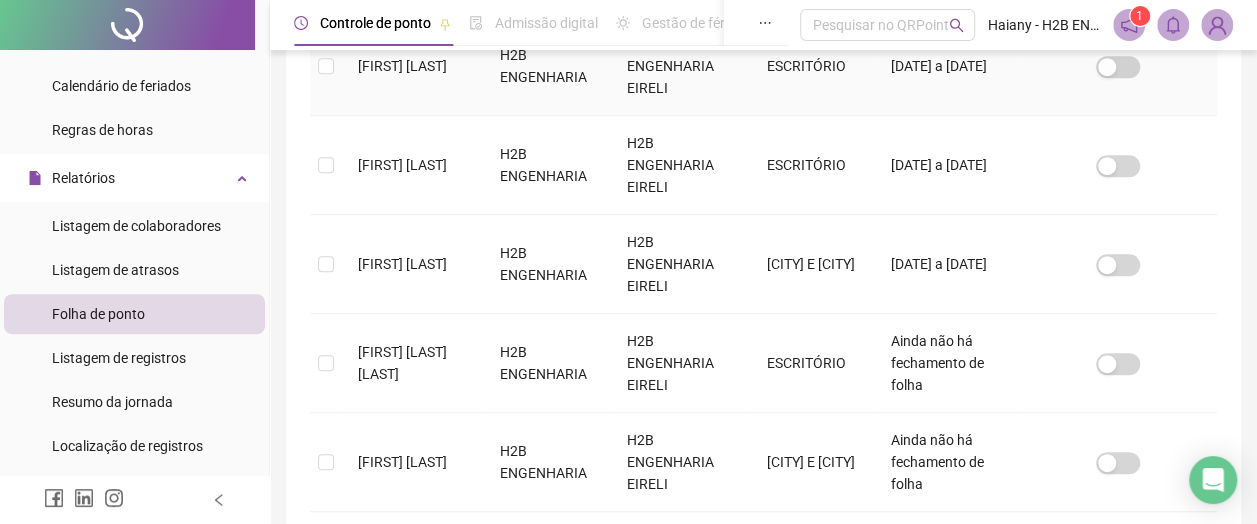 scroll, scrollTop: 447, scrollLeft: 0, axis: vertical 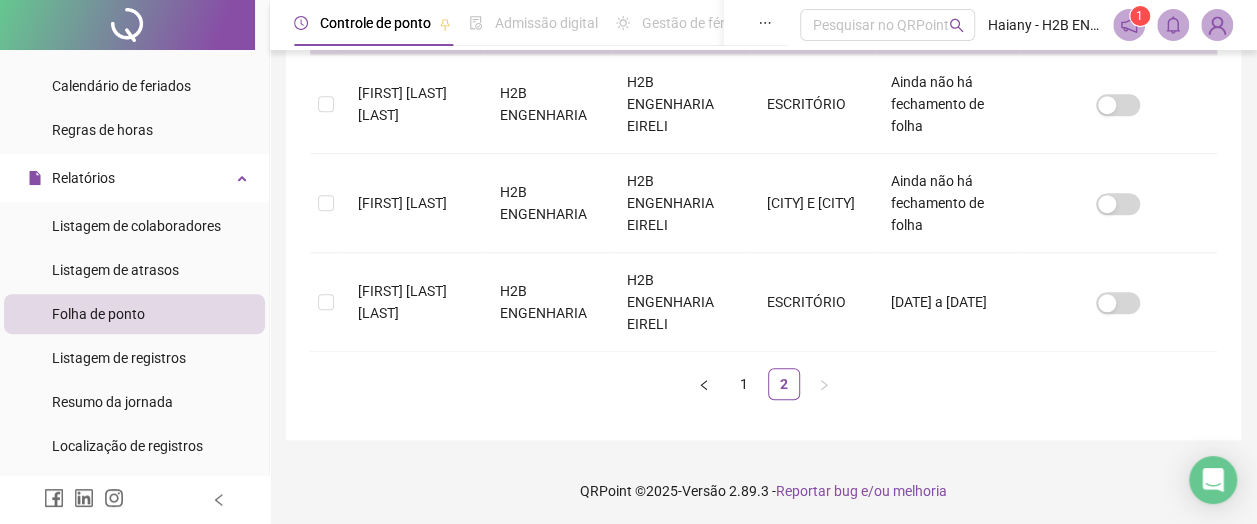 click on "1" at bounding box center (744, 384) 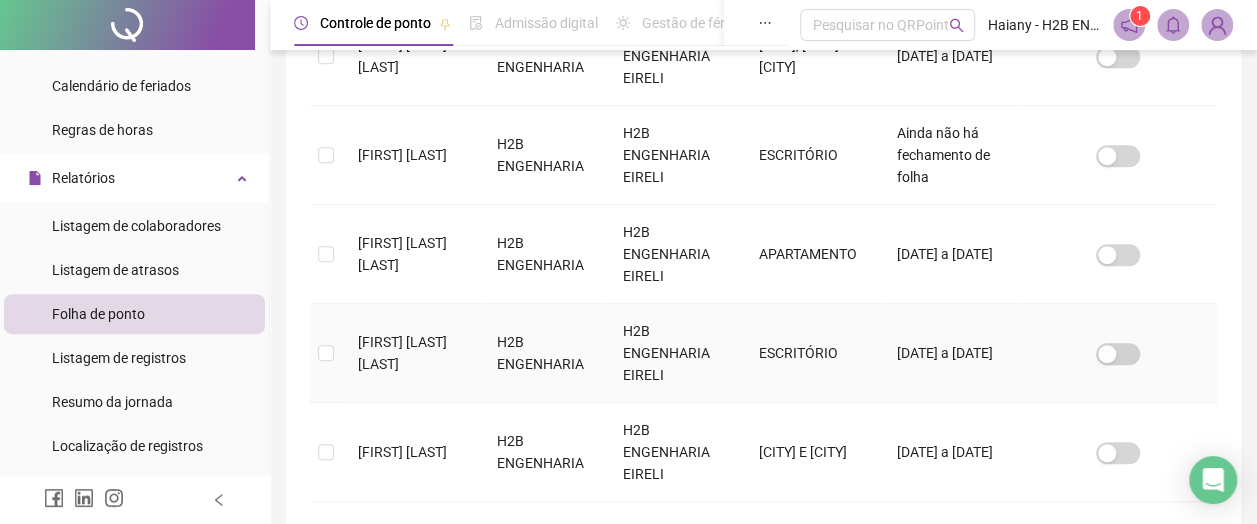 scroll, scrollTop: 547, scrollLeft: 0, axis: vertical 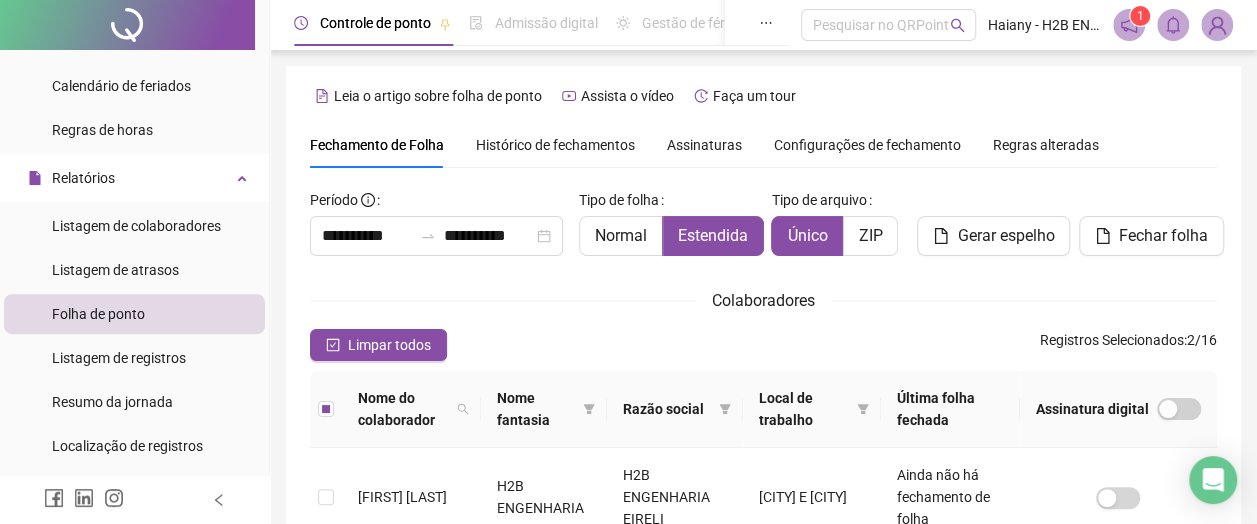 click on "Gerar espelho" at bounding box center (1005, 236) 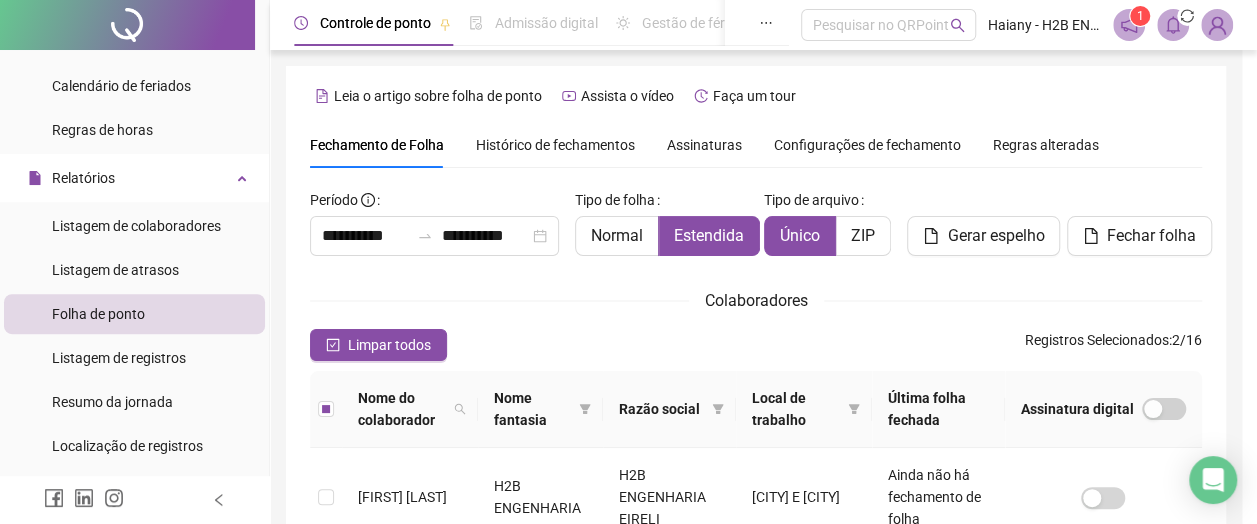 scroll, scrollTop: 147, scrollLeft: 0, axis: vertical 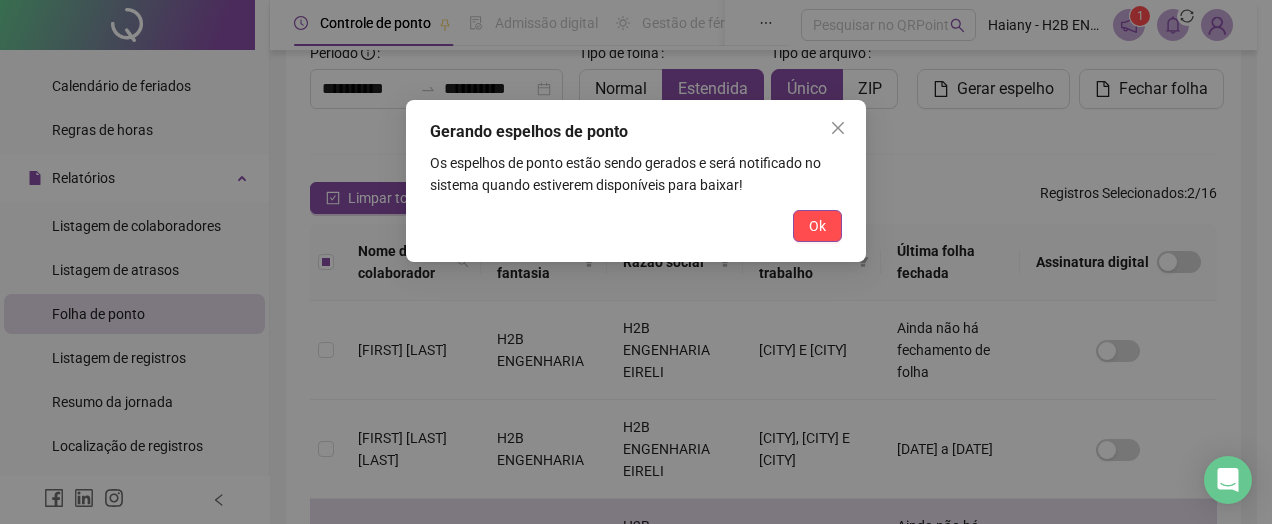 click on "Ok" at bounding box center [817, 226] 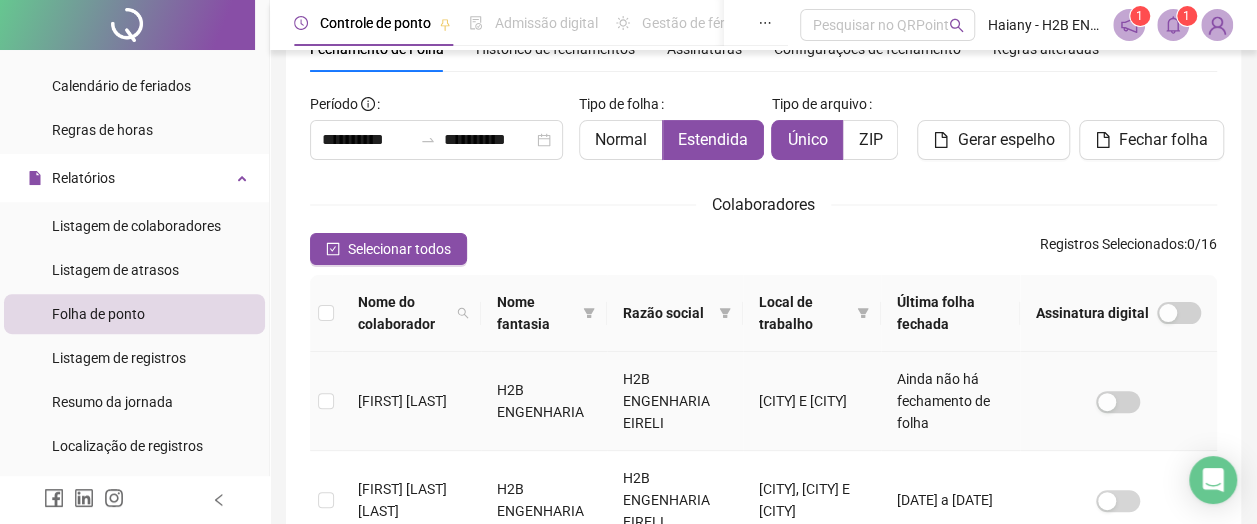 scroll, scrollTop: 0, scrollLeft: 0, axis: both 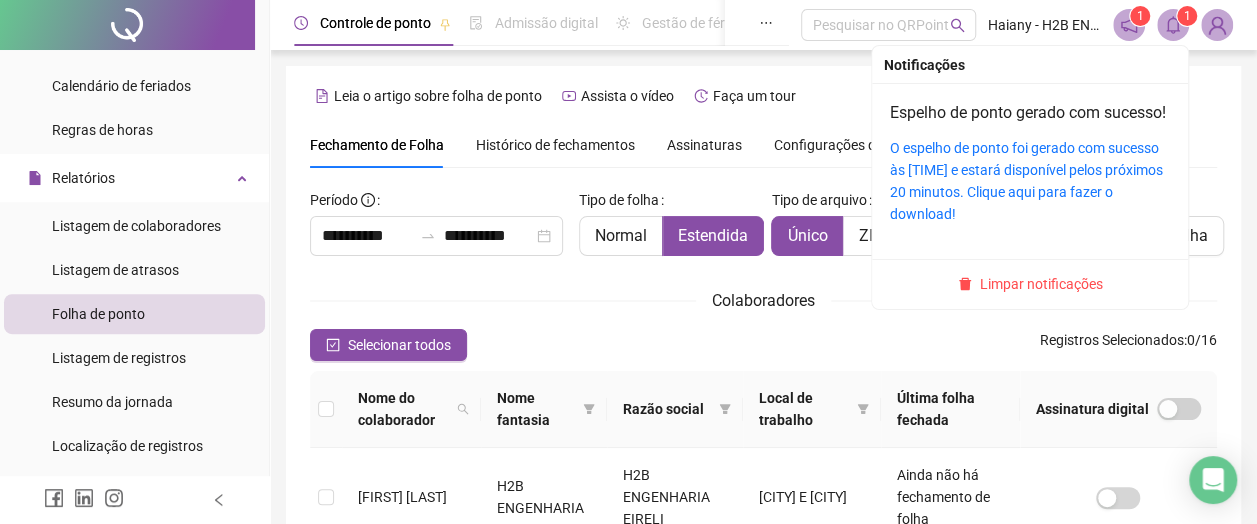 click on "O espelho de ponto foi gerado com sucesso às [TIME] e estará disponível pelos próximos 20 minutos.
Clique aqui para fazer o download!" at bounding box center (1026, 181) 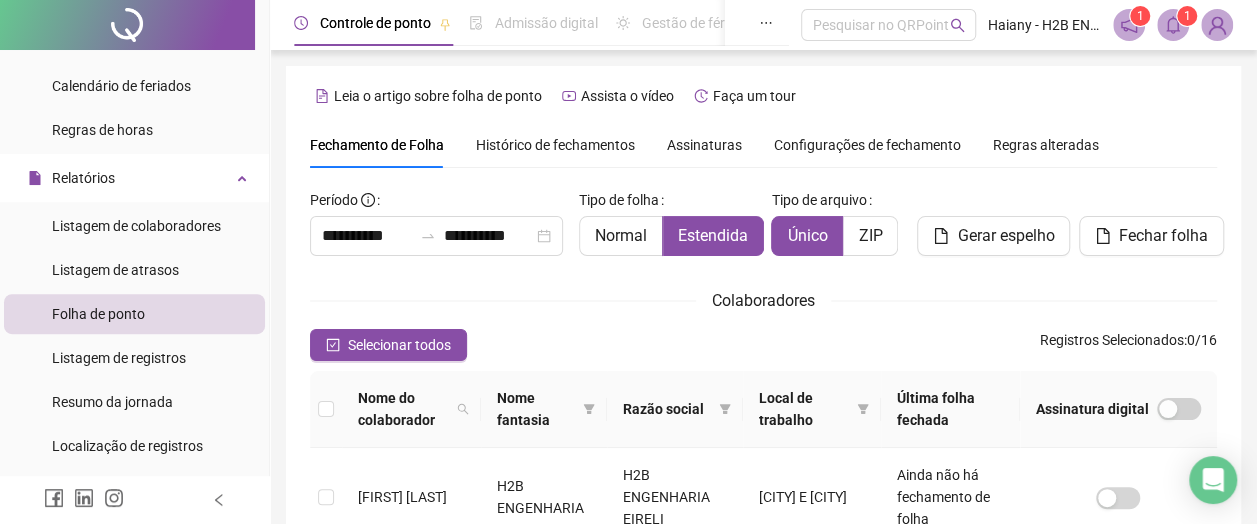 scroll, scrollTop: 0, scrollLeft: 0, axis: both 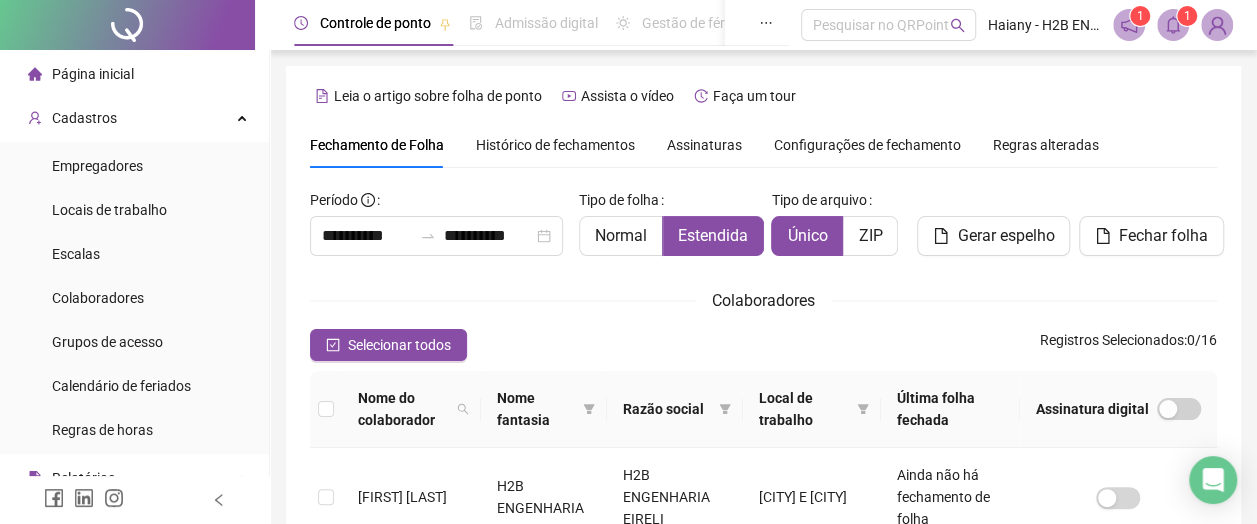 click on "Colaboradores" at bounding box center [98, 298] 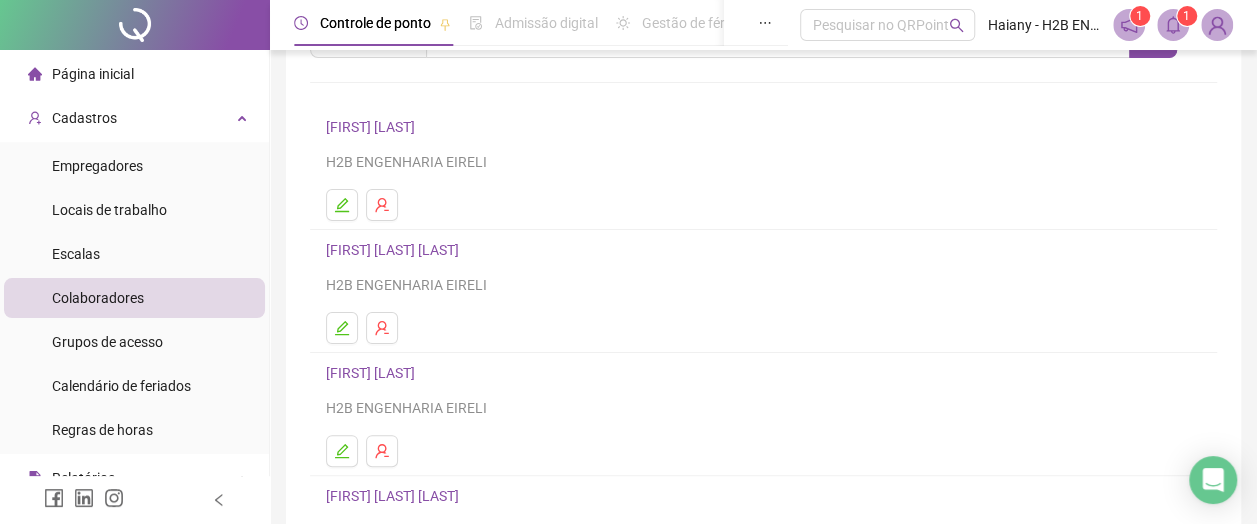 scroll, scrollTop: 300, scrollLeft: 0, axis: vertical 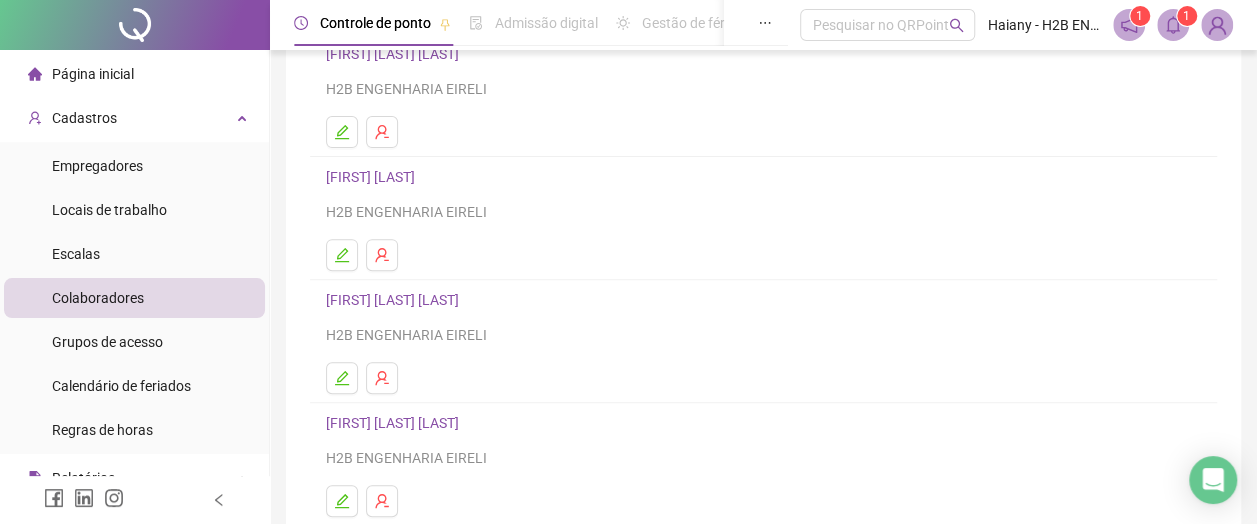 click on "[FIRST] [LAST]" at bounding box center (373, 177) 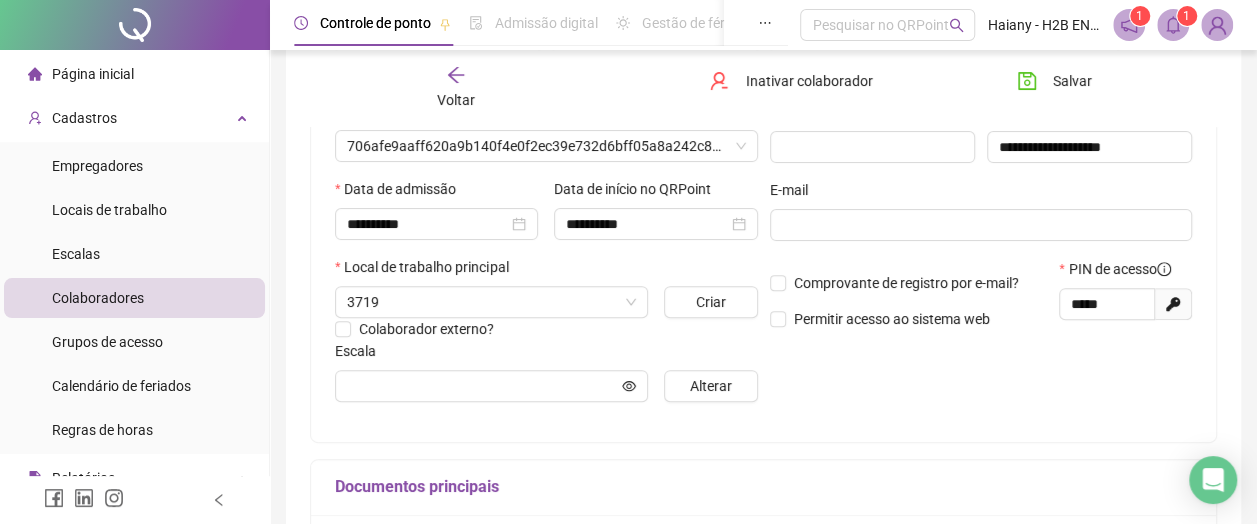 type on "********" 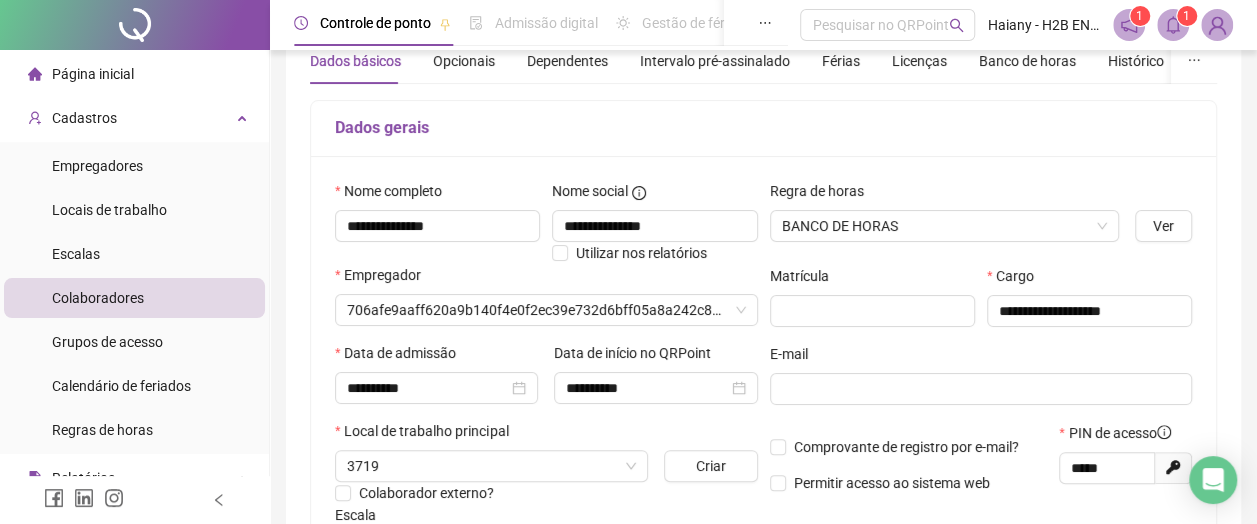 scroll, scrollTop: 10, scrollLeft: 0, axis: vertical 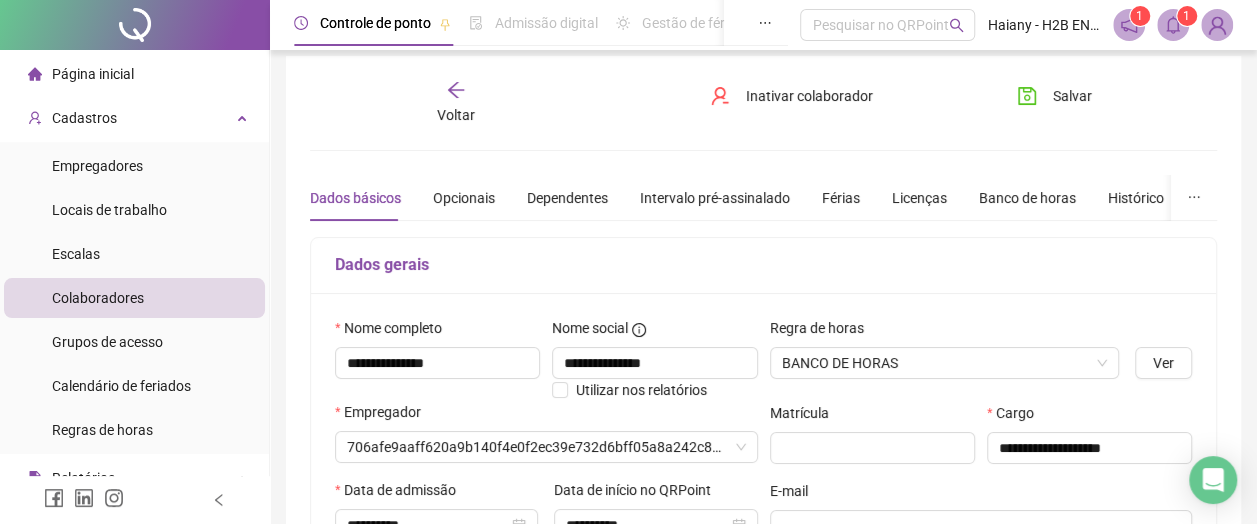 click on "Inativar colaborador" at bounding box center (809, 96) 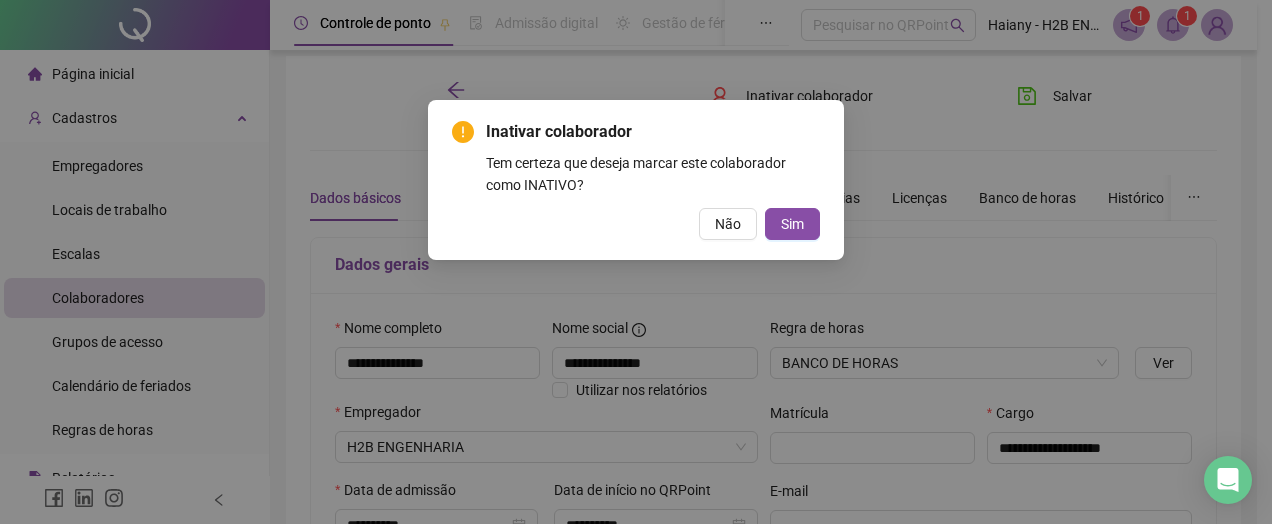 click on "Sim" at bounding box center (792, 224) 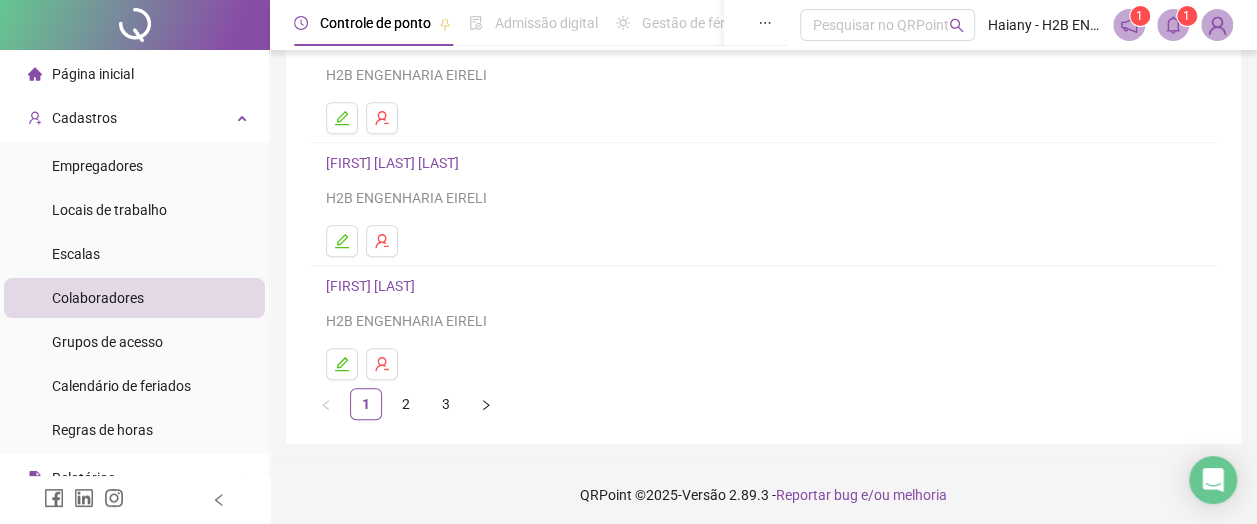 scroll, scrollTop: 441, scrollLeft: 0, axis: vertical 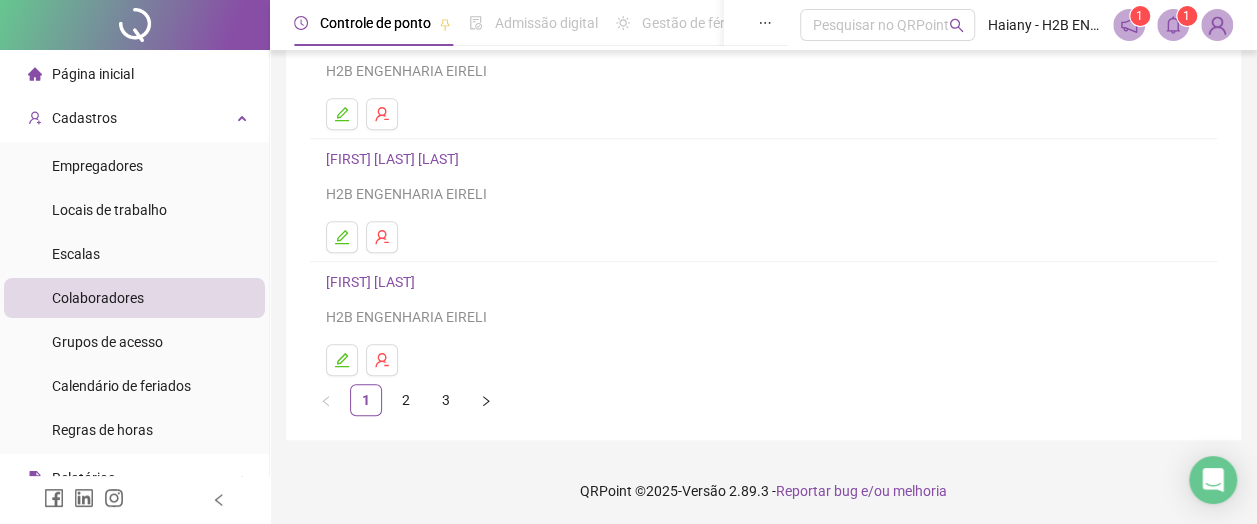 click on "3" at bounding box center (446, 400) 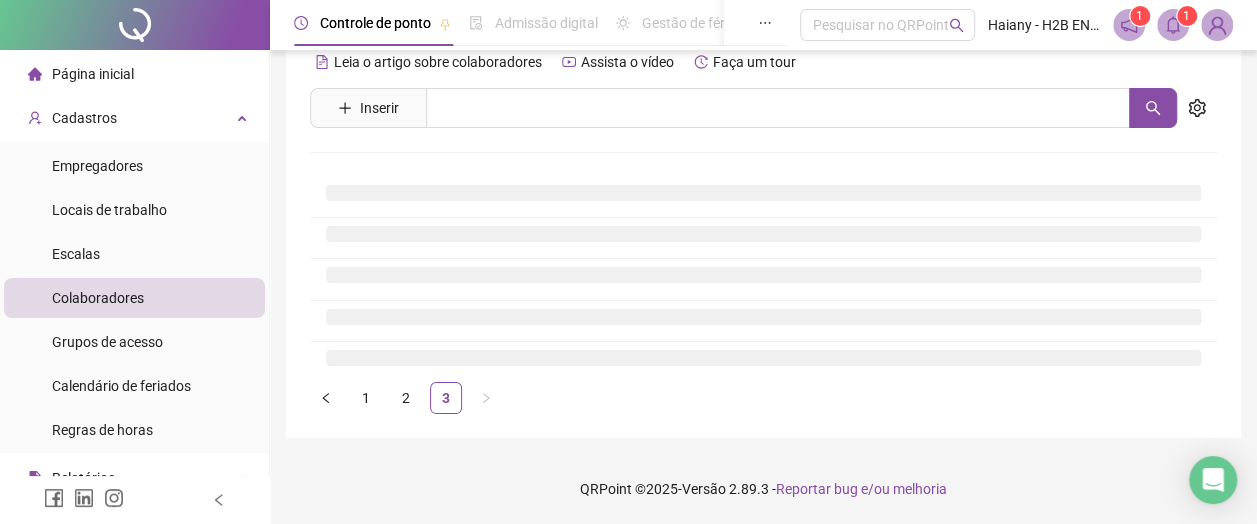 scroll, scrollTop: 32, scrollLeft: 0, axis: vertical 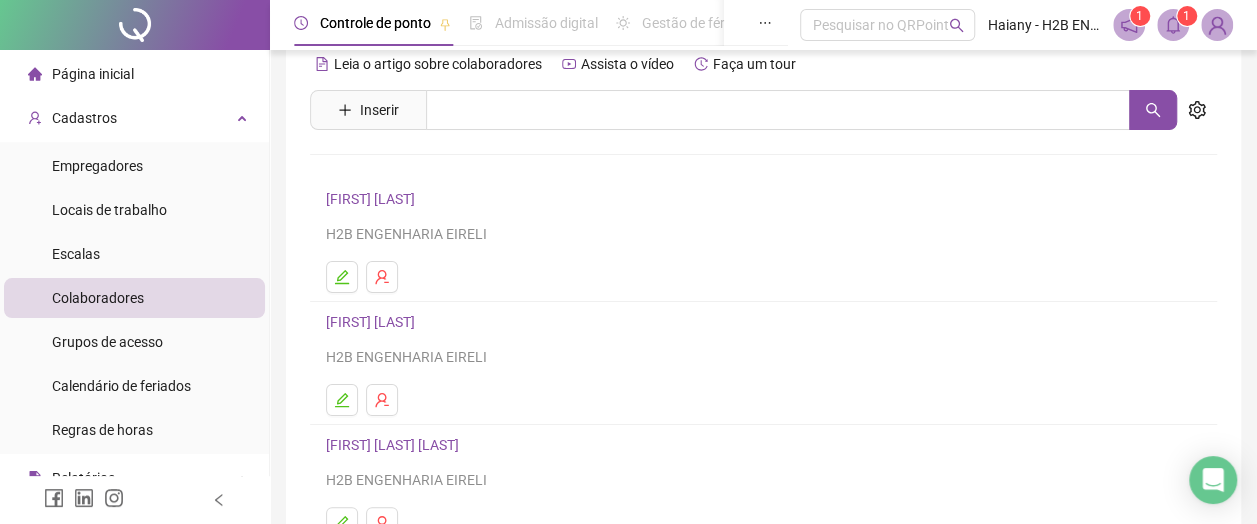click on "[FIRST] [LAST]" at bounding box center (373, 322) 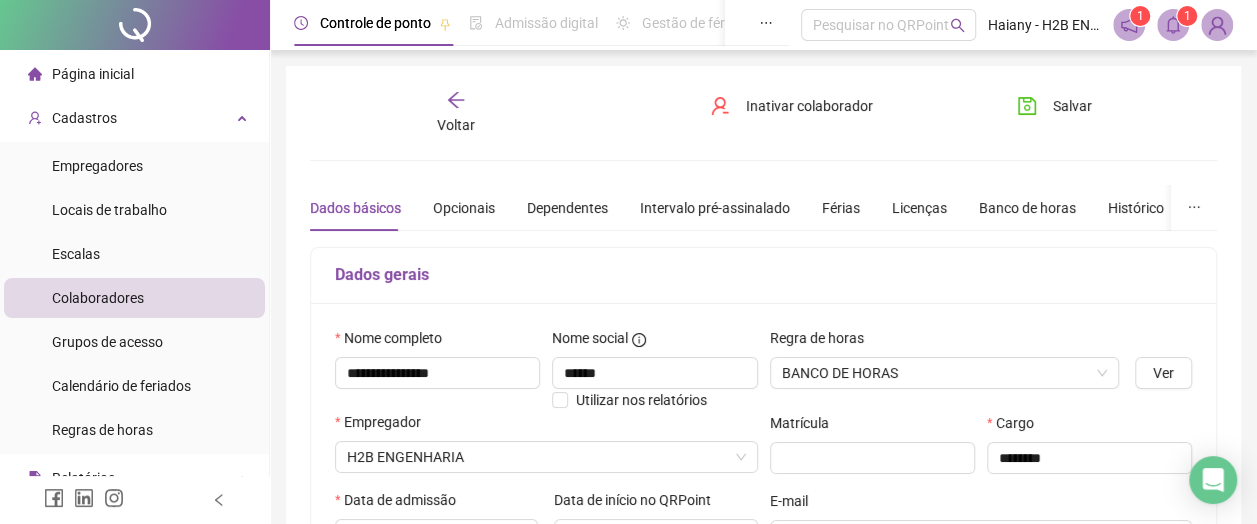 scroll, scrollTop: 0, scrollLeft: 0, axis: both 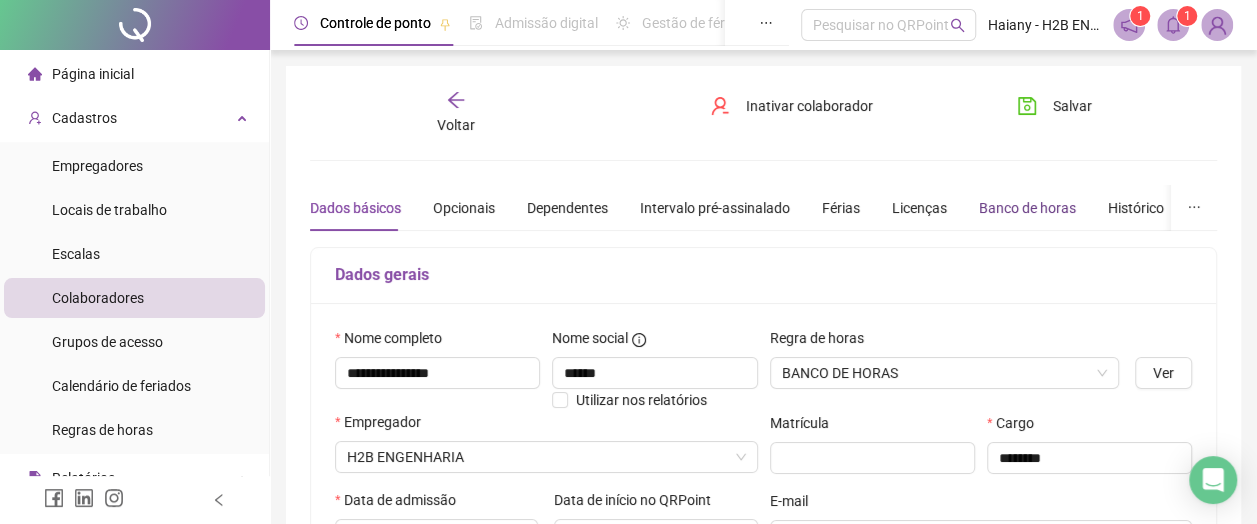 click on "Banco de horas" at bounding box center [1027, 208] 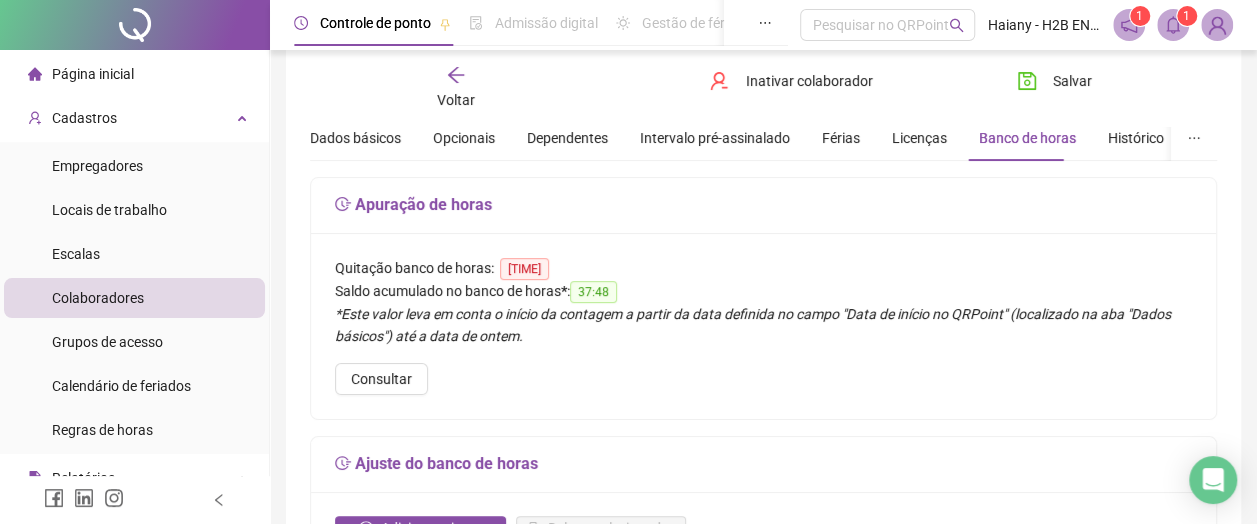 scroll, scrollTop: 200, scrollLeft: 0, axis: vertical 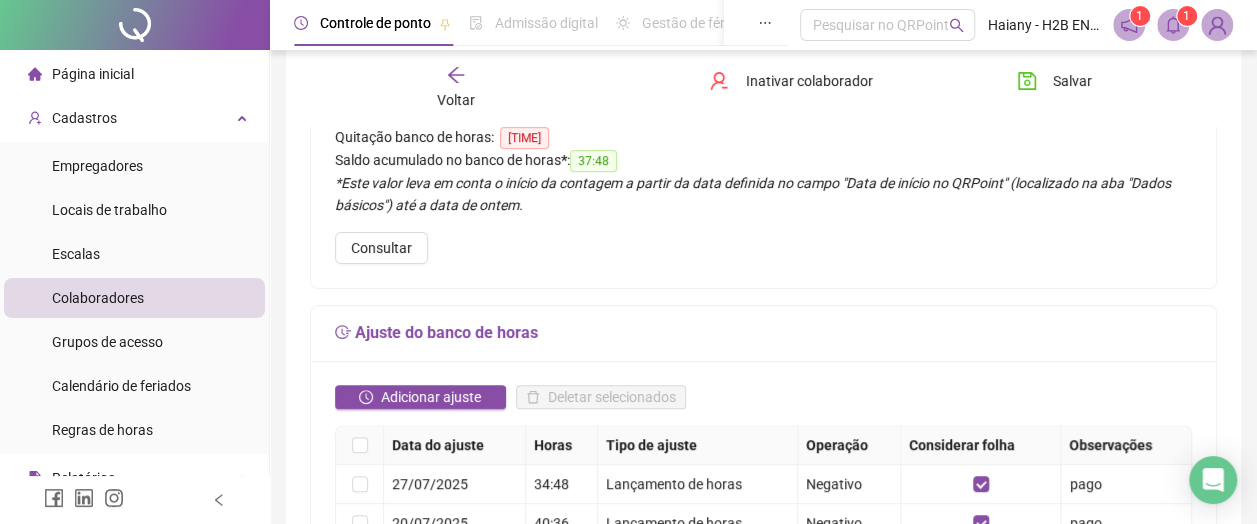 click on "Adicionar ajuste" at bounding box center (431, 397) 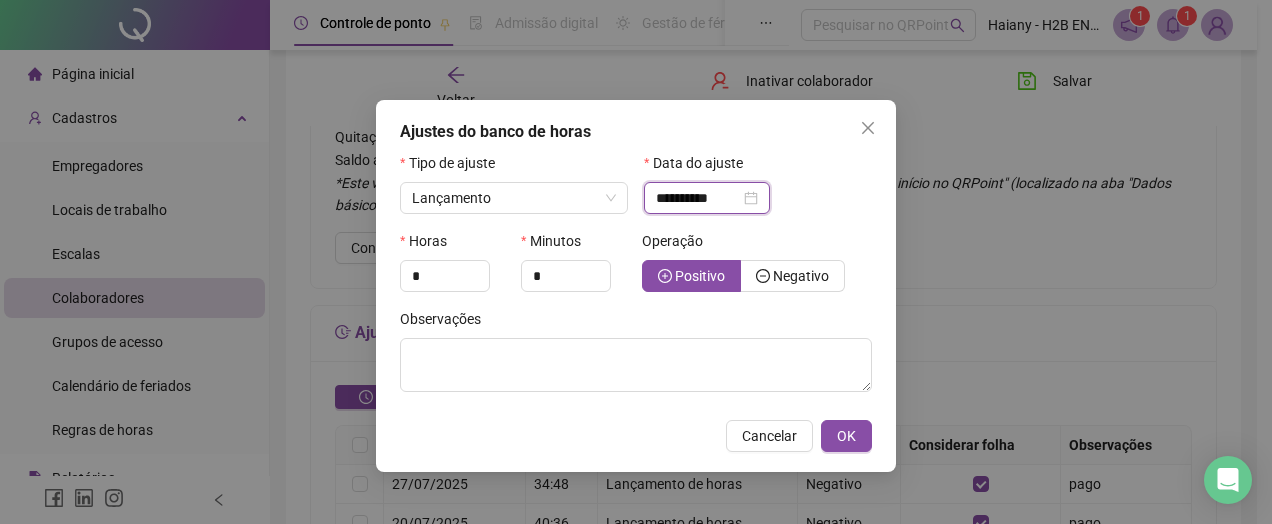 click on "**********" at bounding box center [698, 198] 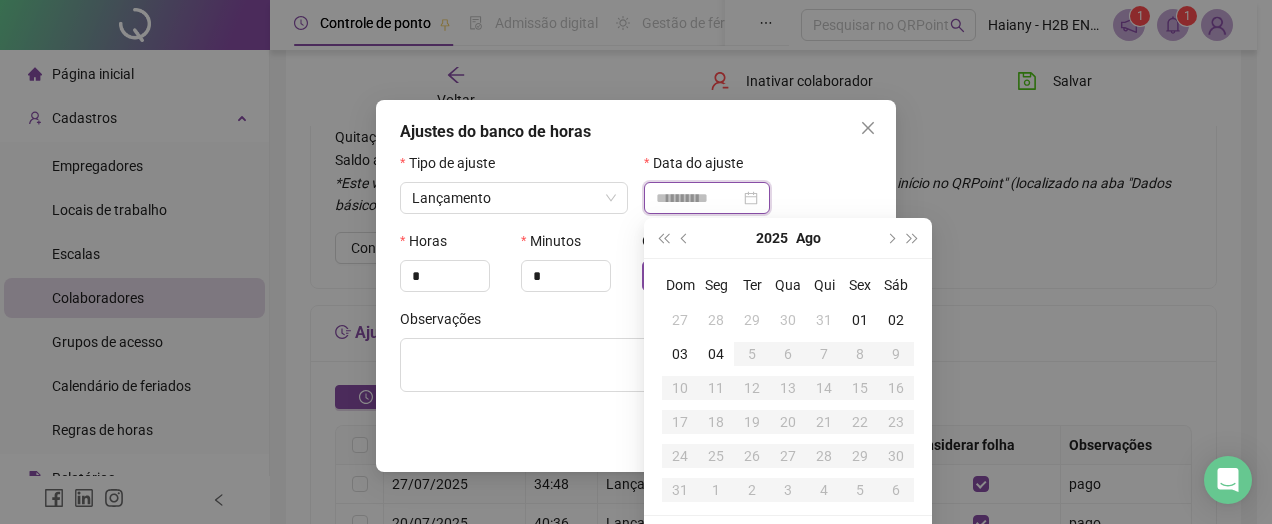 type on "**********" 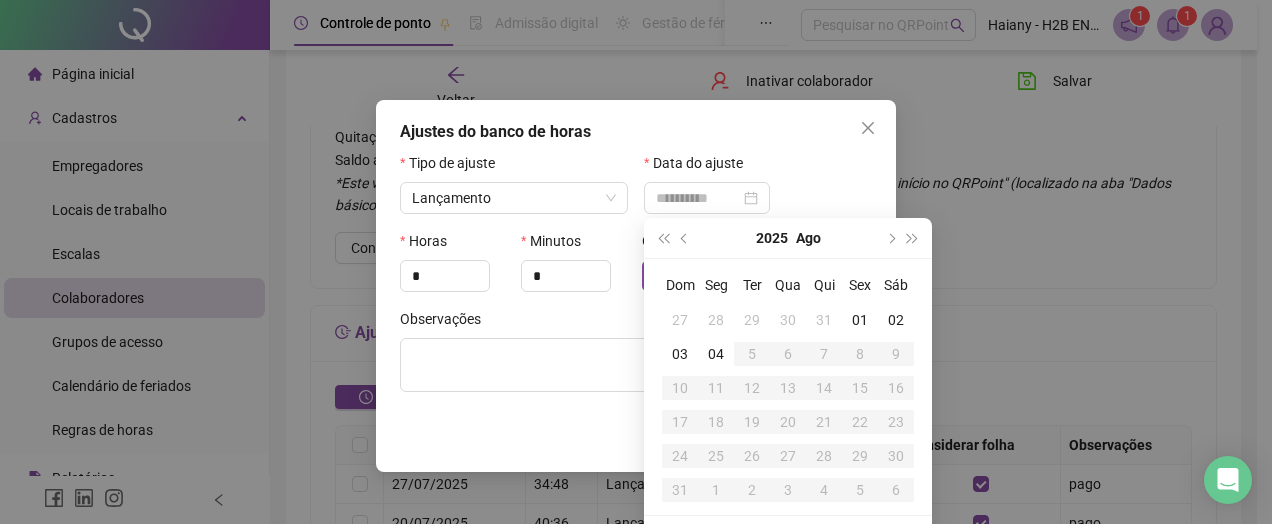 click on "03" at bounding box center (680, 354) 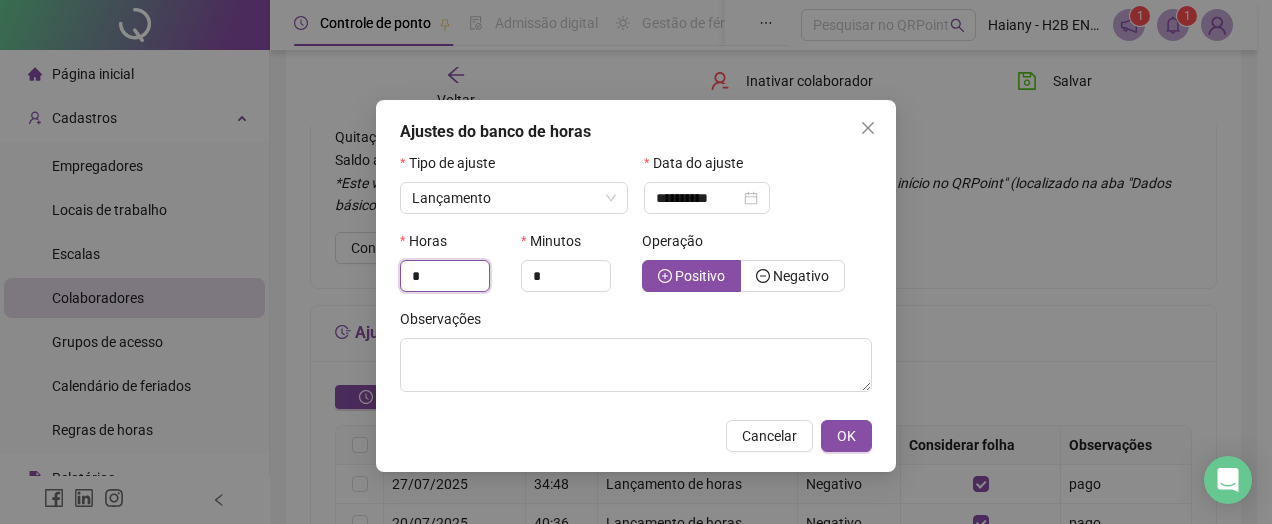 drag, startPoint x: 456, startPoint y: 286, endPoint x: 386, endPoint y: 280, distance: 70.256676 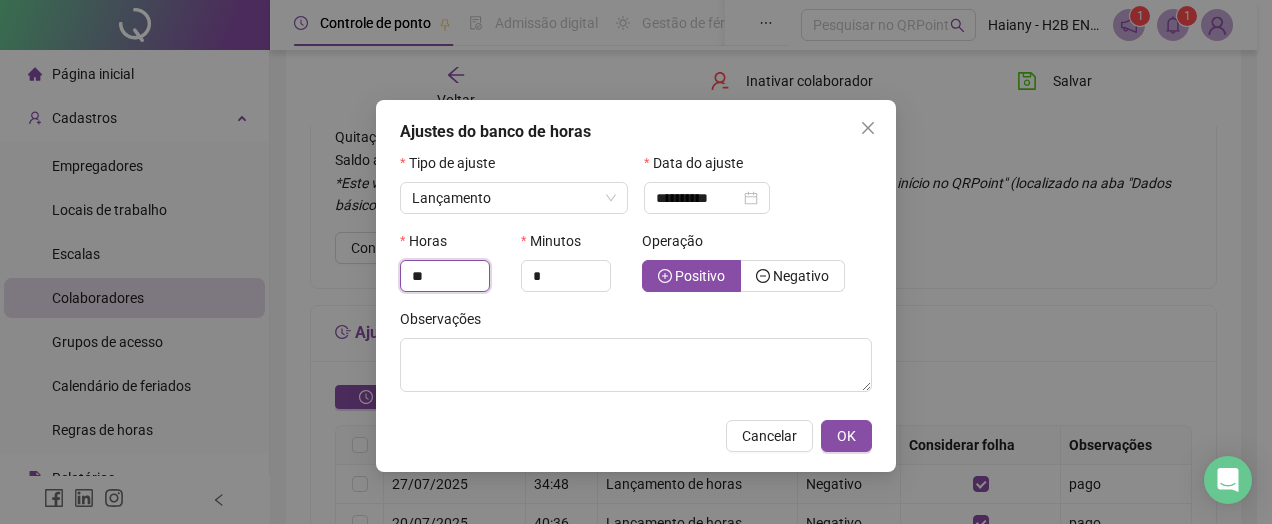 type on "**" 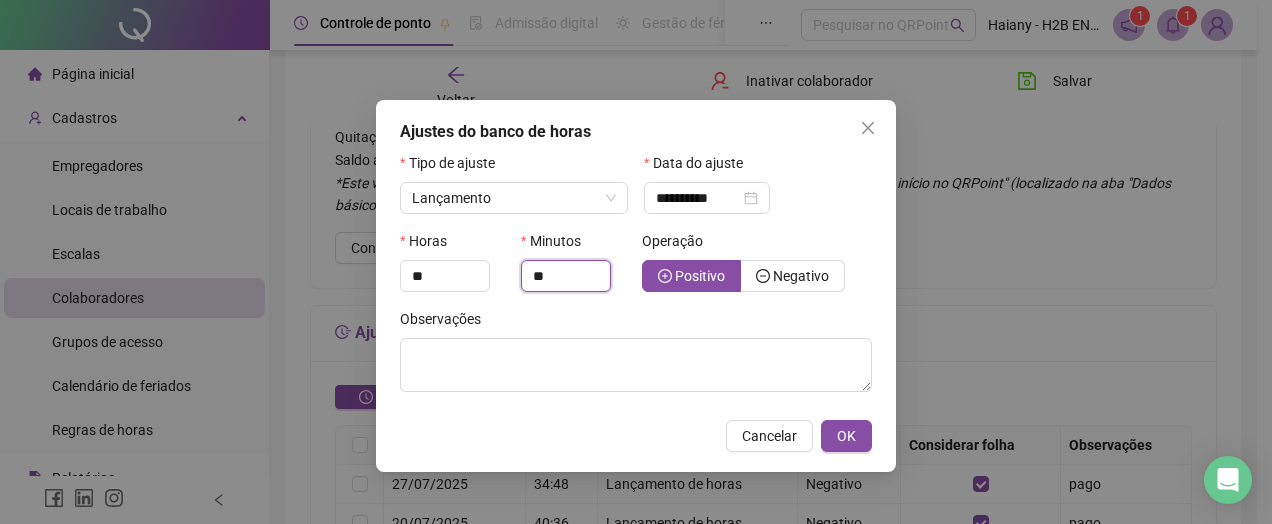 type on "**" 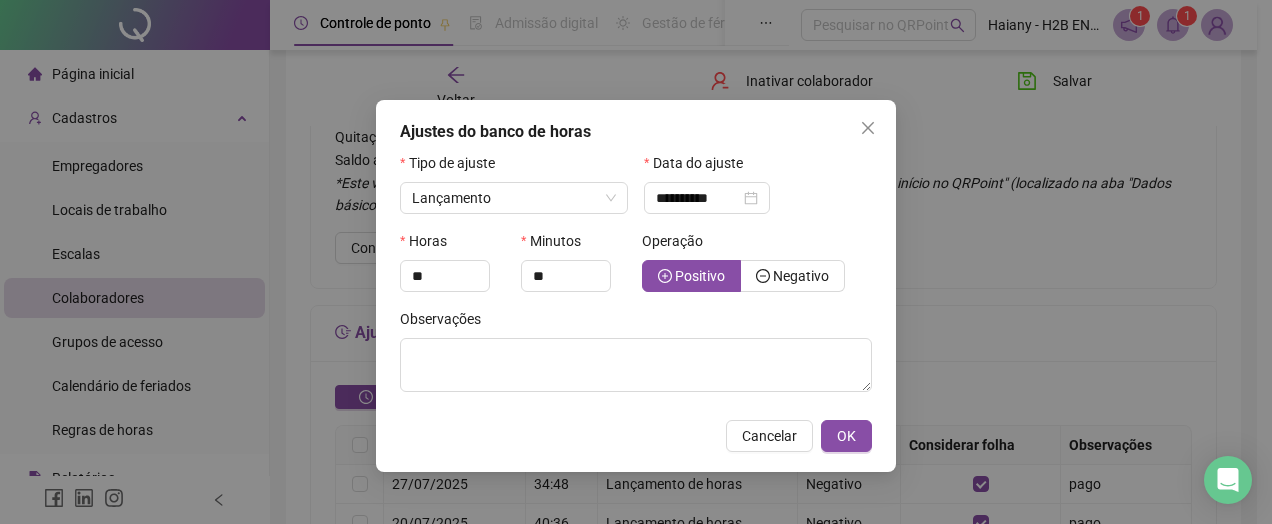 click on "Negativo" at bounding box center [801, 276] 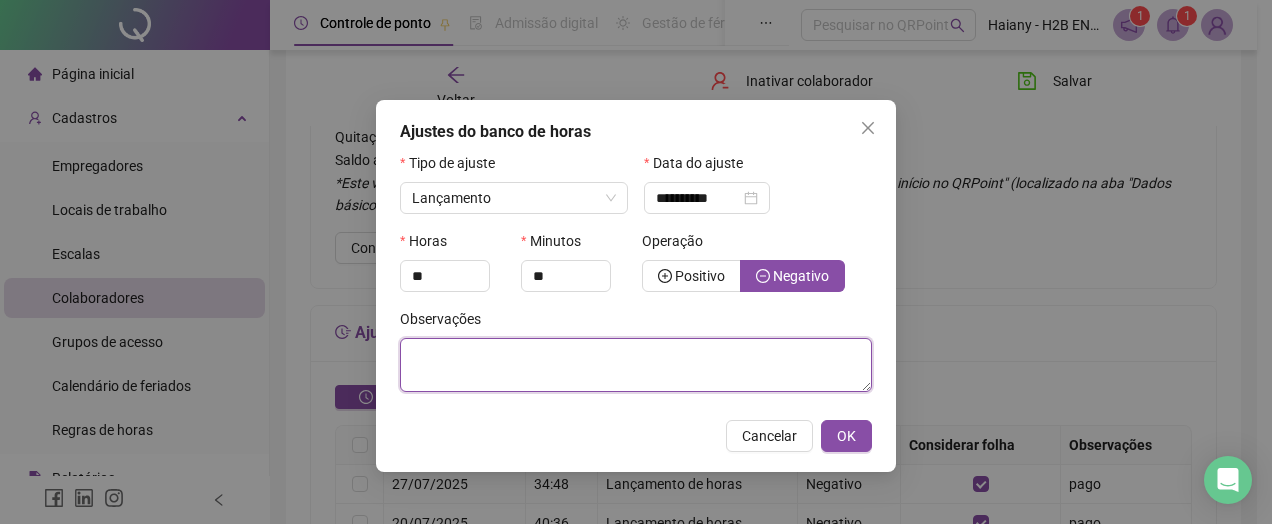 click at bounding box center (636, 365) 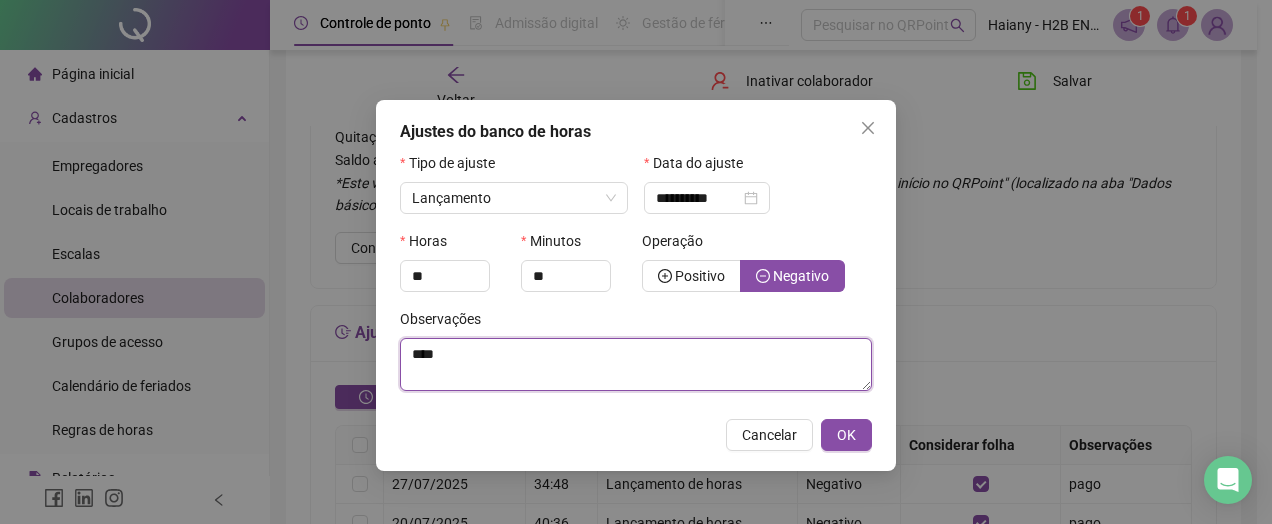 type on "****" 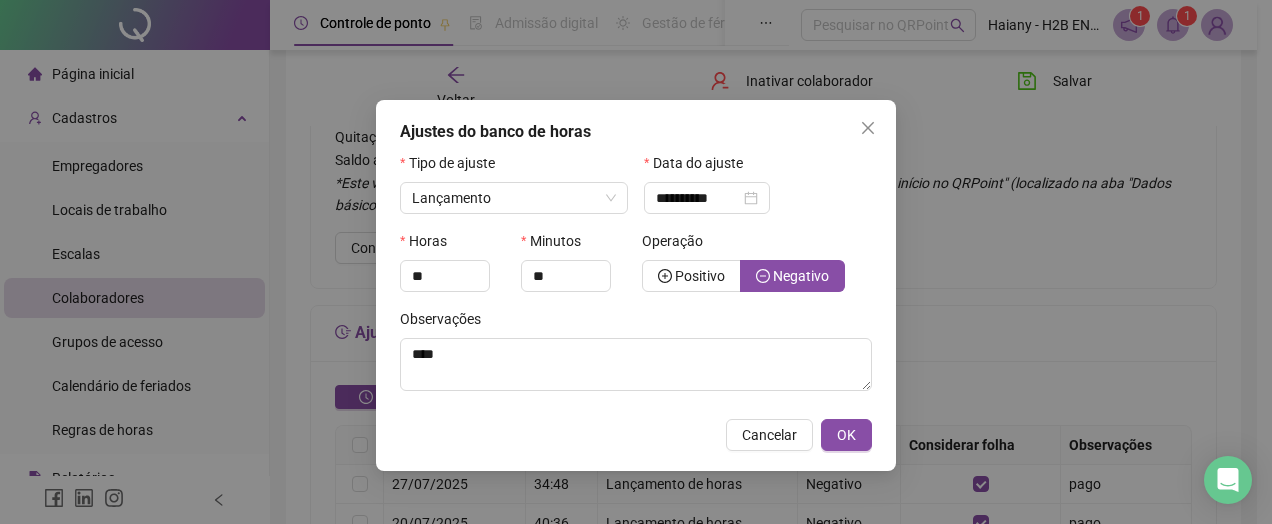 click on "OK" at bounding box center [846, 435] 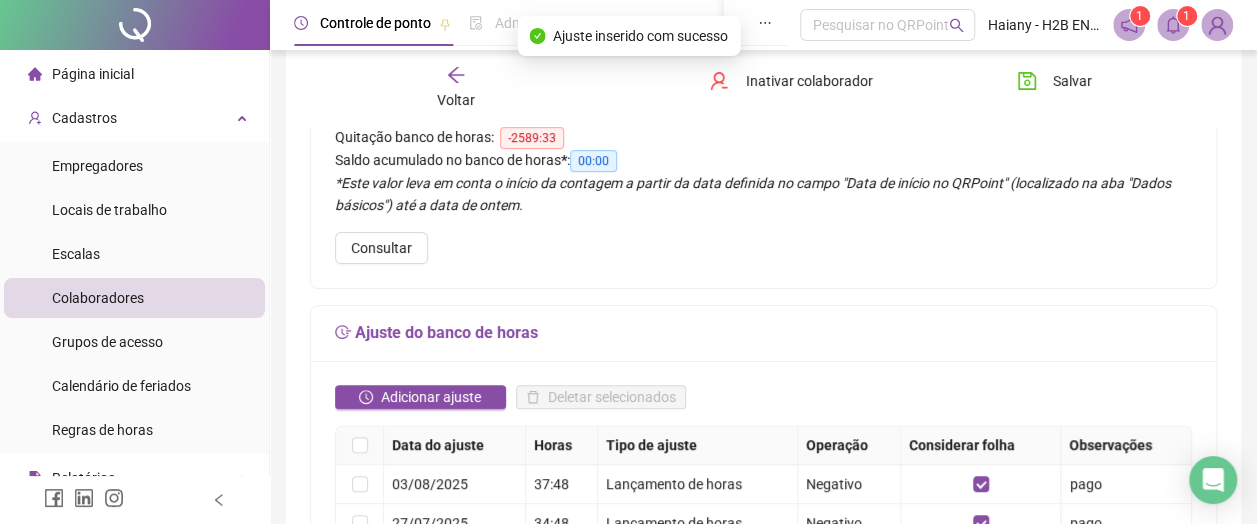 click 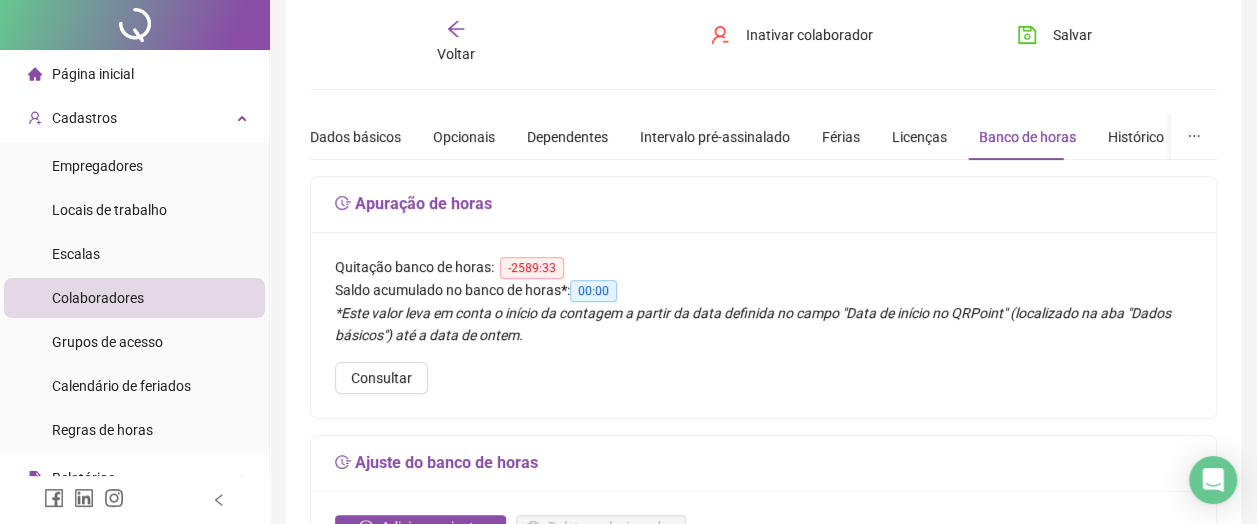 scroll, scrollTop: 0, scrollLeft: 0, axis: both 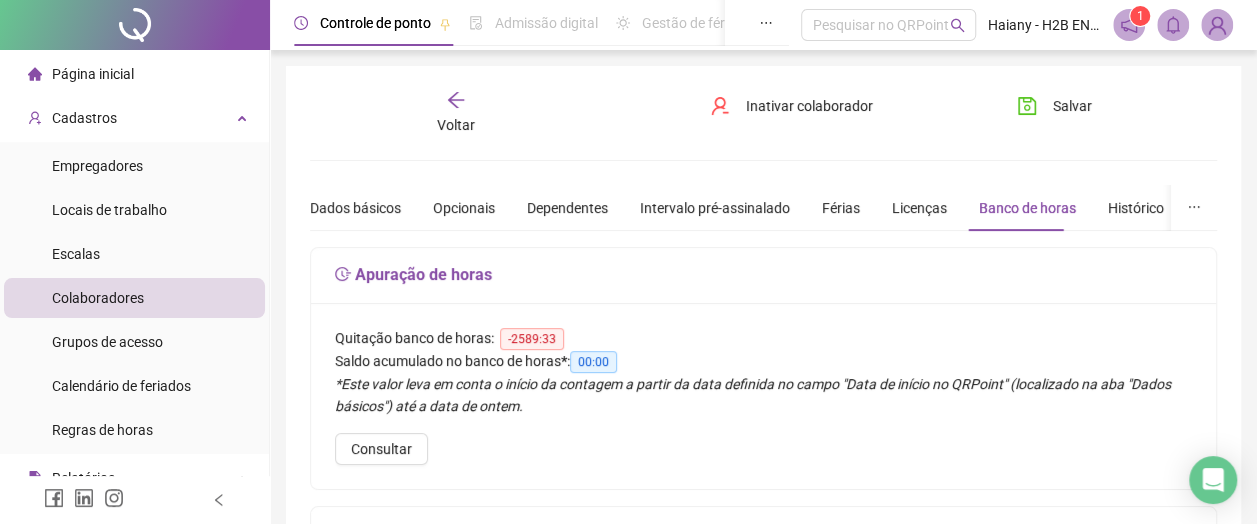 click on "Página inicial" at bounding box center (93, 74) 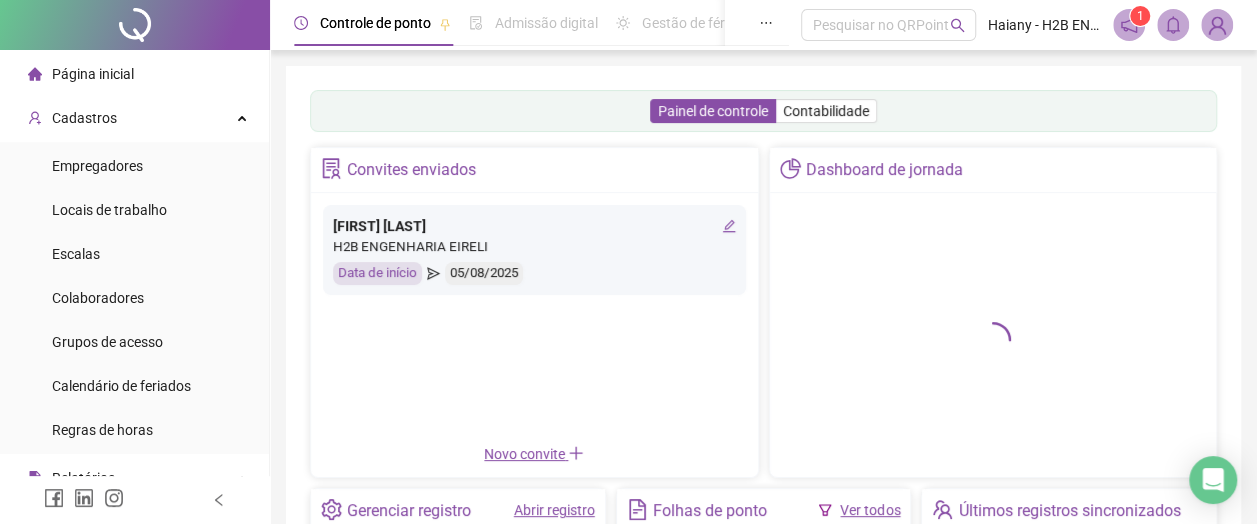 click on "Abrir registro" at bounding box center [554, 510] 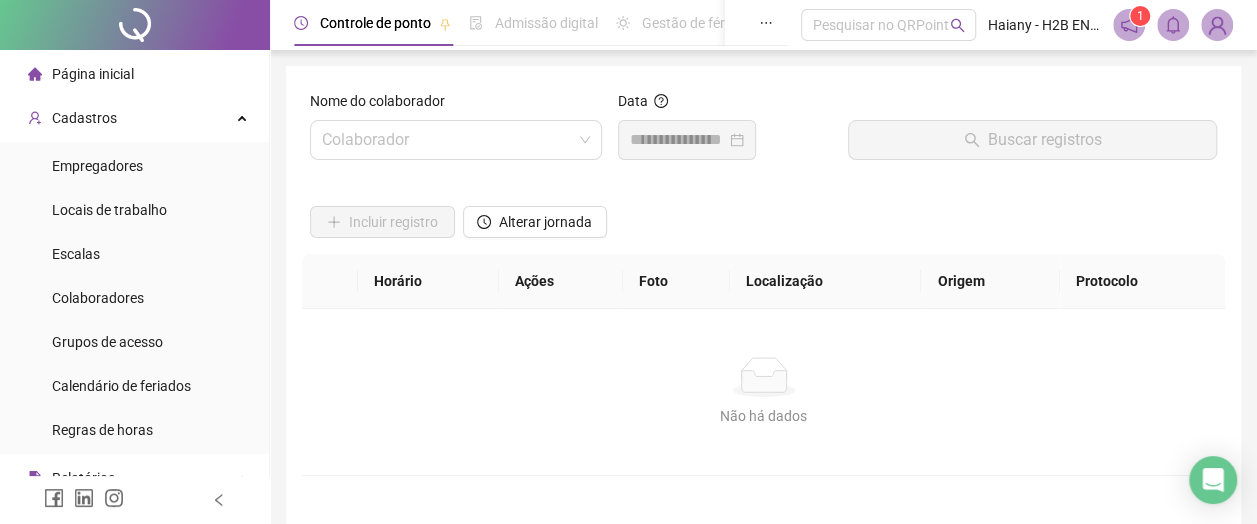 click at bounding box center (447, 140) 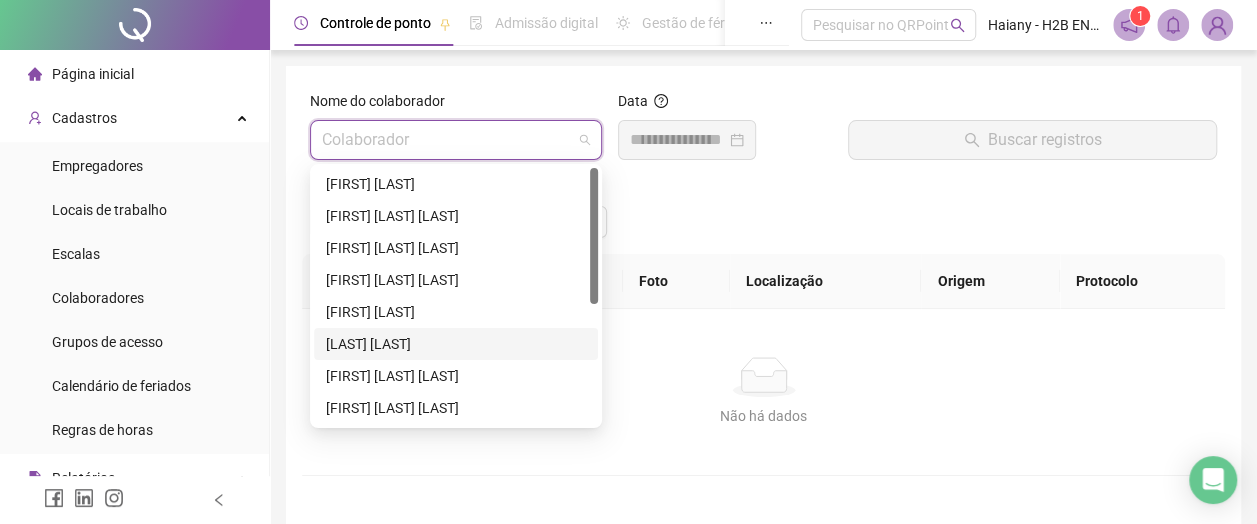 scroll, scrollTop: 224, scrollLeft: 0, axis: vertical 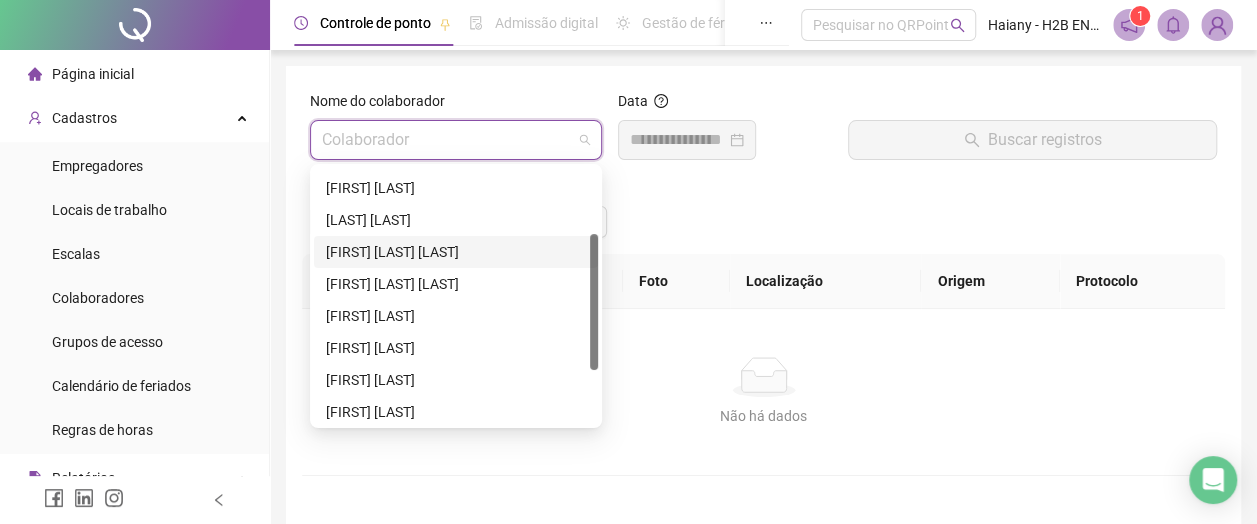 click on "[FIRST] [LAST] [LAST]" at bounding box center (456, 252) 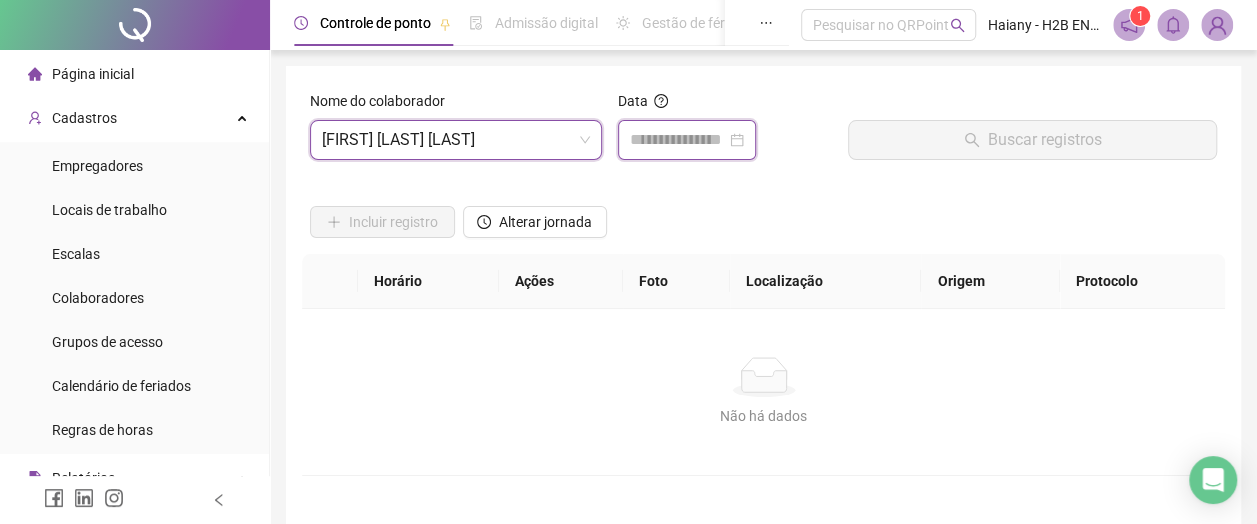 click at bounding box center [678, 140] 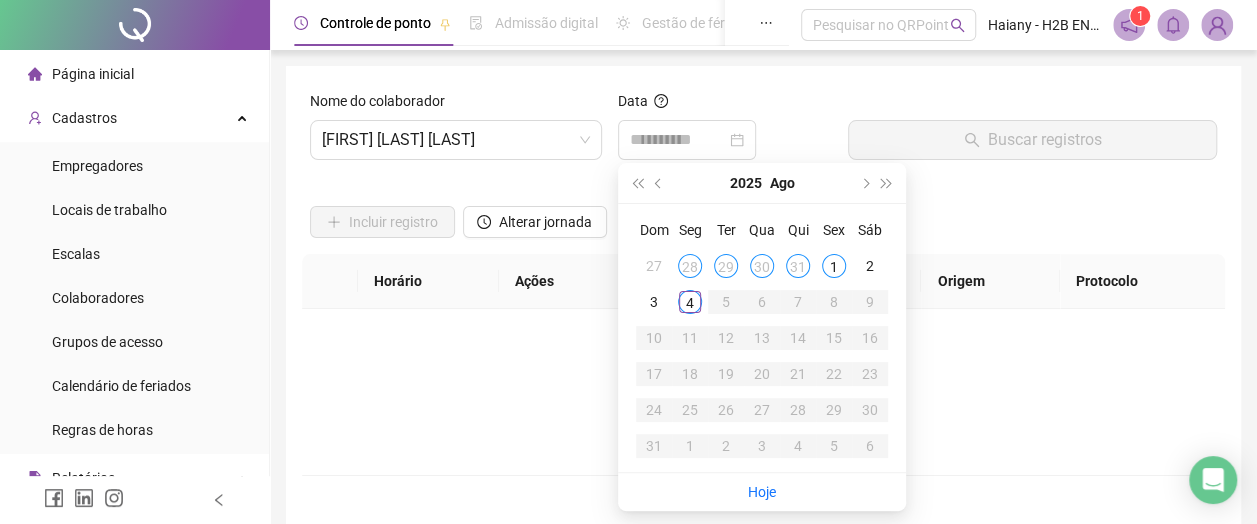 click on "28" at bounding box center (690, 266) 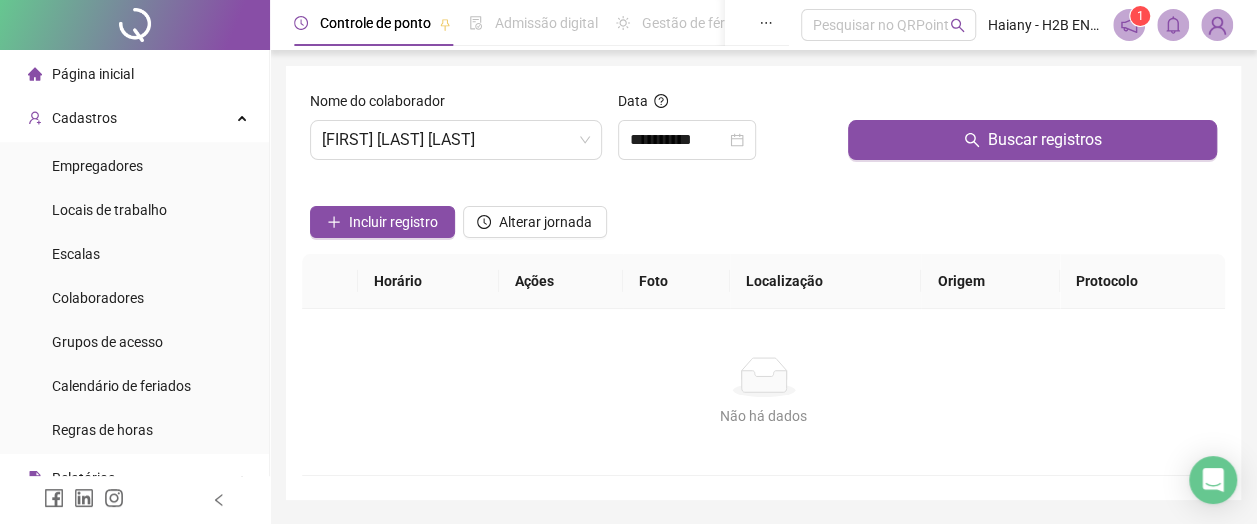 click on "Buscar registros" at bounding box center (1032, 140) 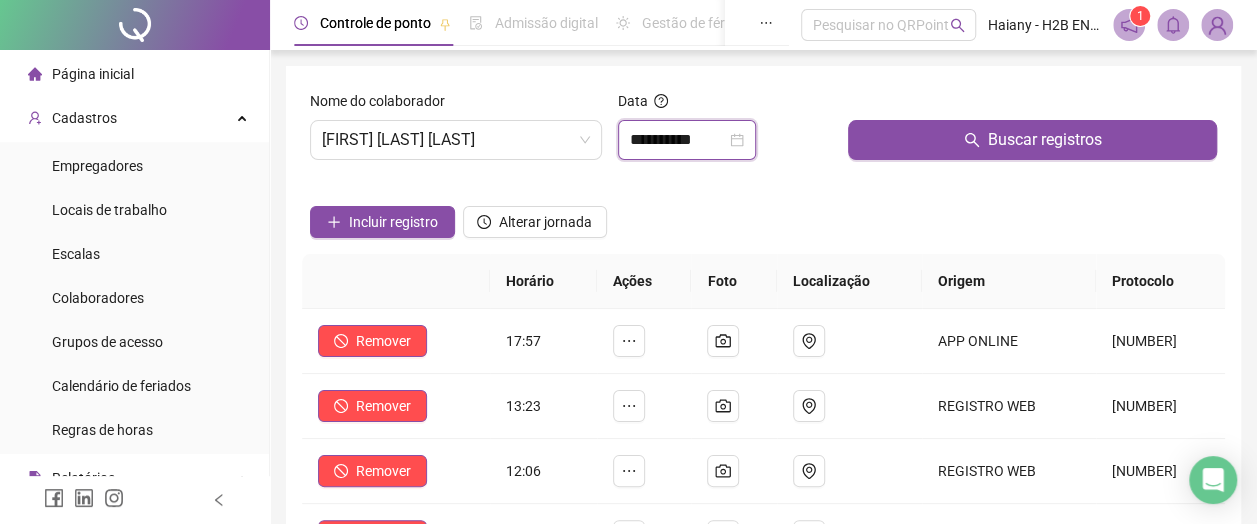 click on "**********" at bounding box center [678, 140] 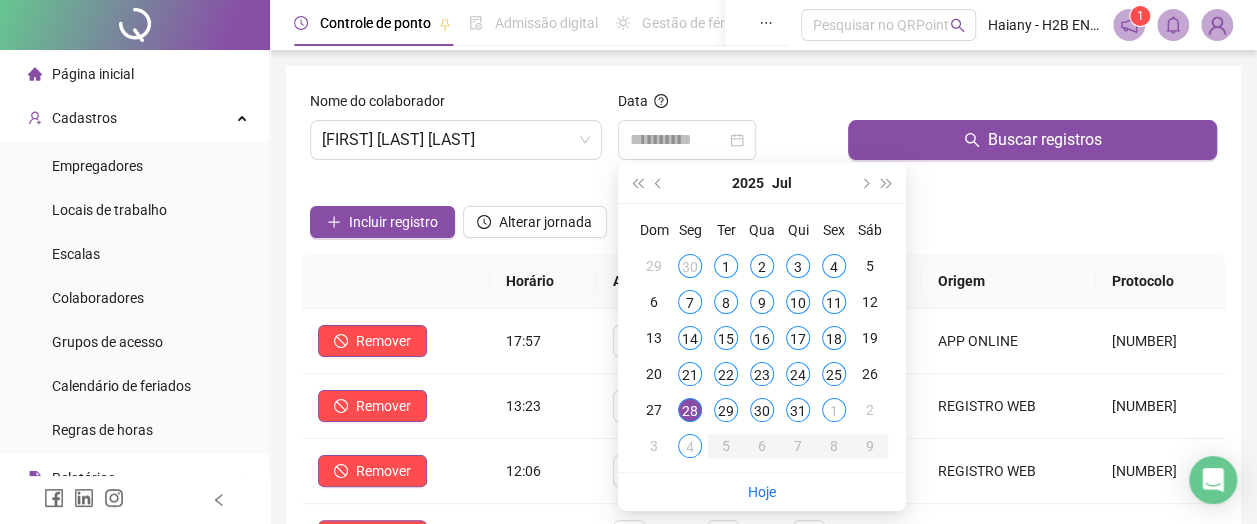 click on "29" at bounding box center (726, 410) 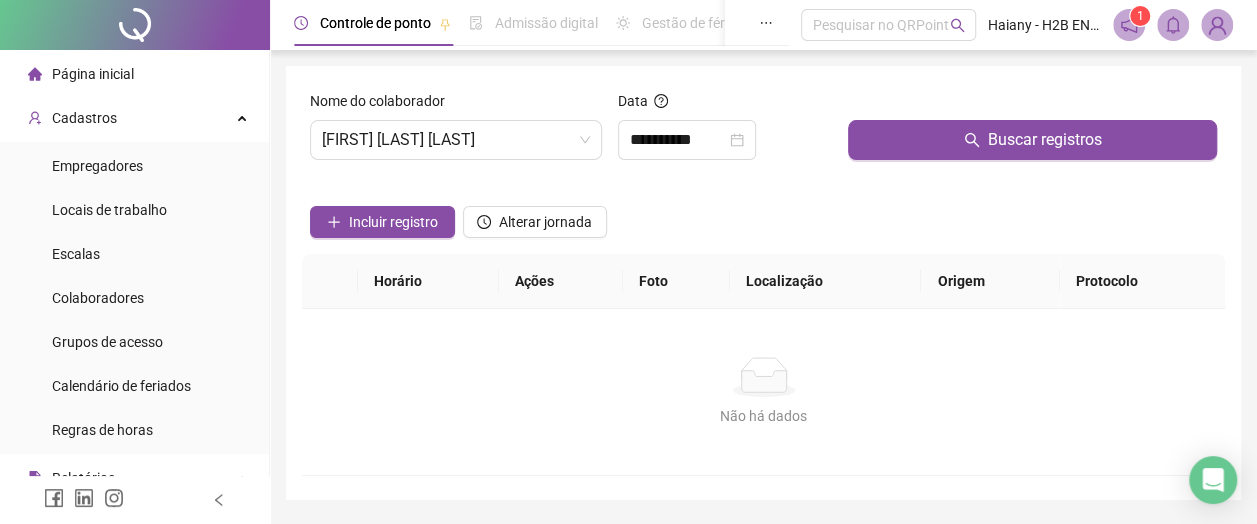 click on "Buscar registros" at bounding box center (1032, 140) 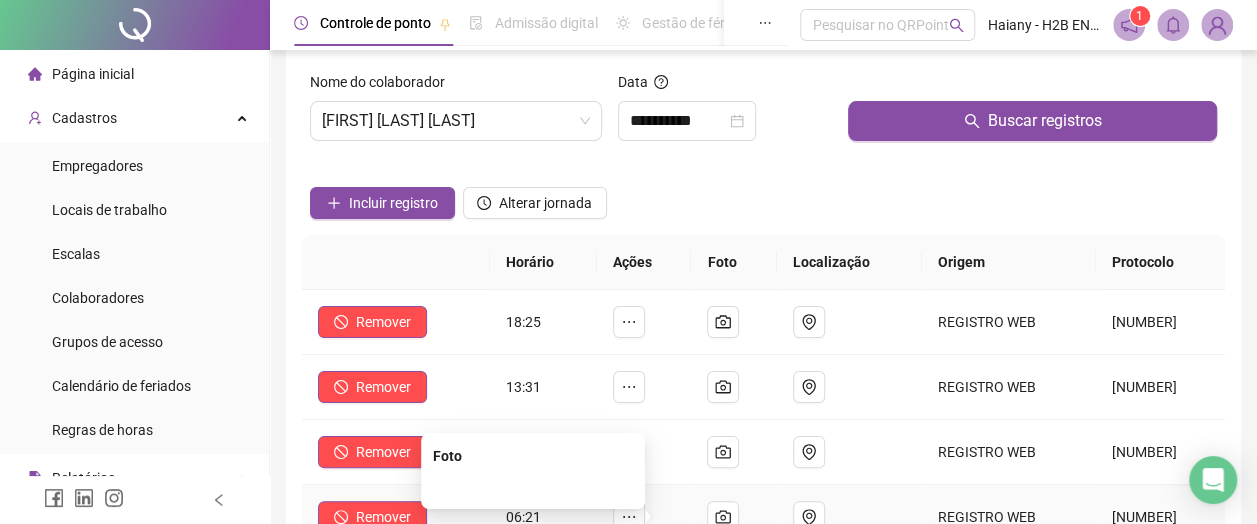 scroll, scrollTop: 0, scrollLeft: 0, axis: both 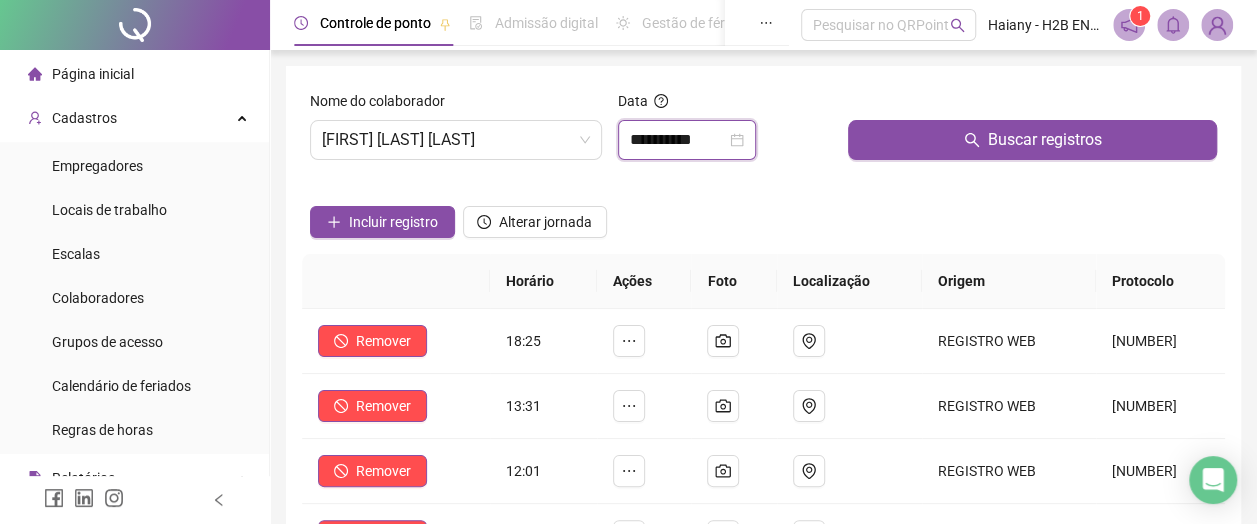 click on "**********" at bounding box center (678, 140) 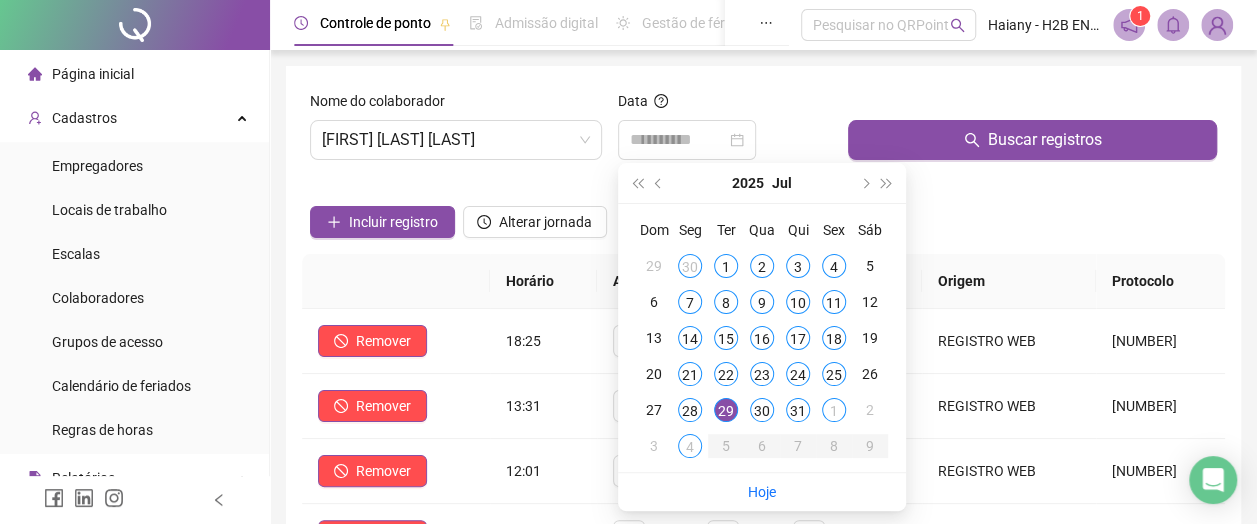 click on "30" at bounding box center (762, 410) 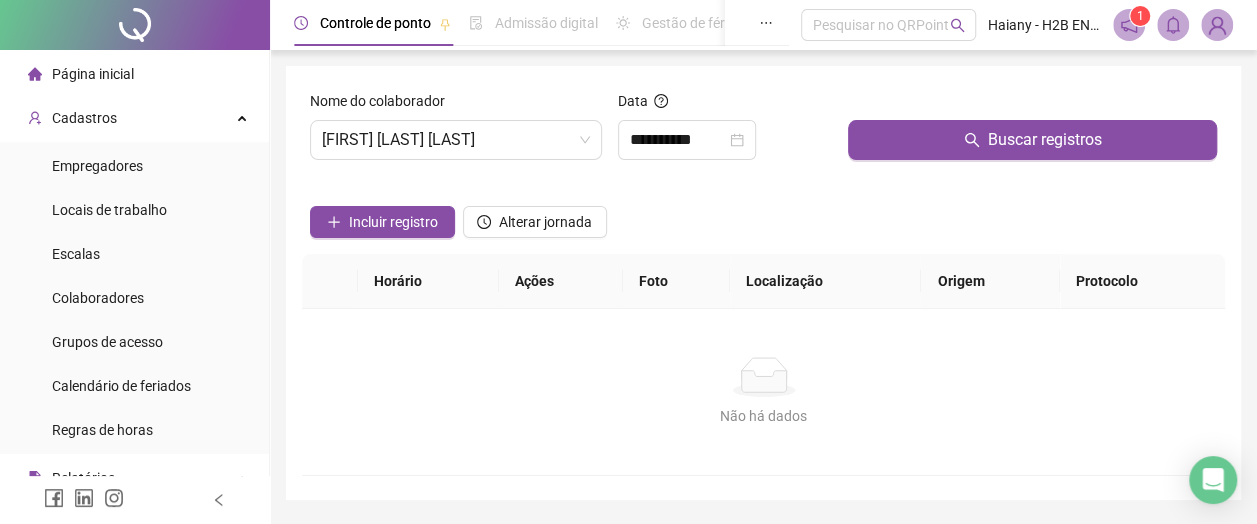 click on "Buscar registros" at bounding box center (1032, 140) 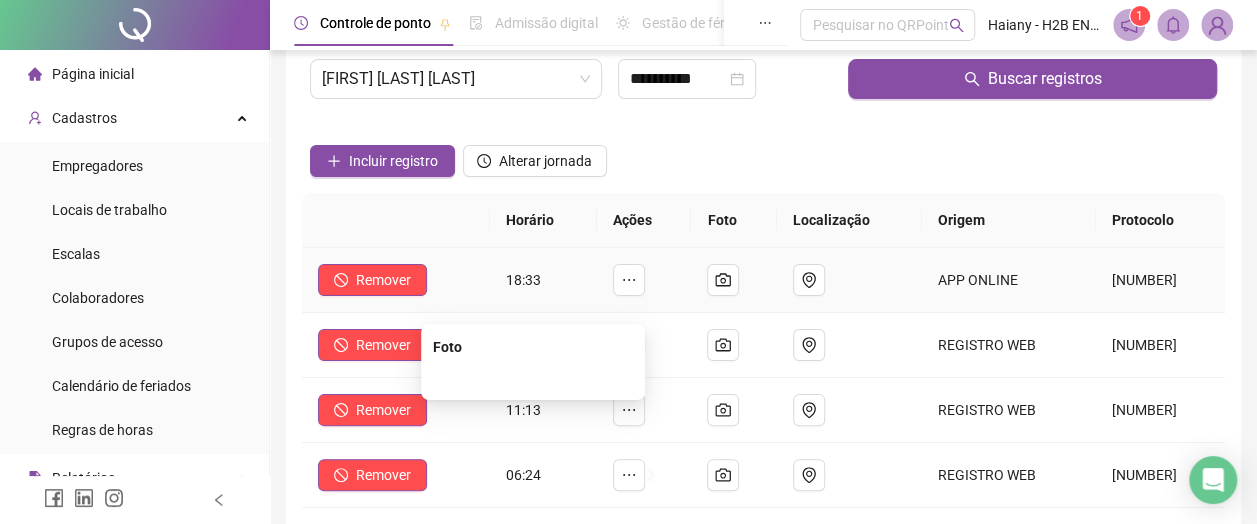 scroll, scrollTop: 0, scrollLeft: 0, axis: both 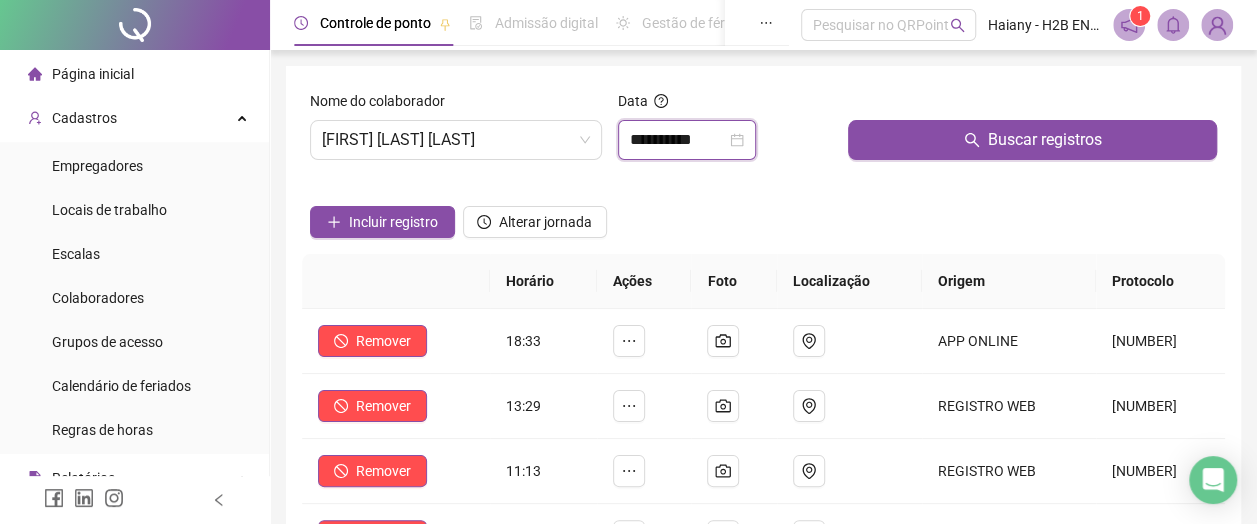 click on "**********" at bounding box center (678, 140) 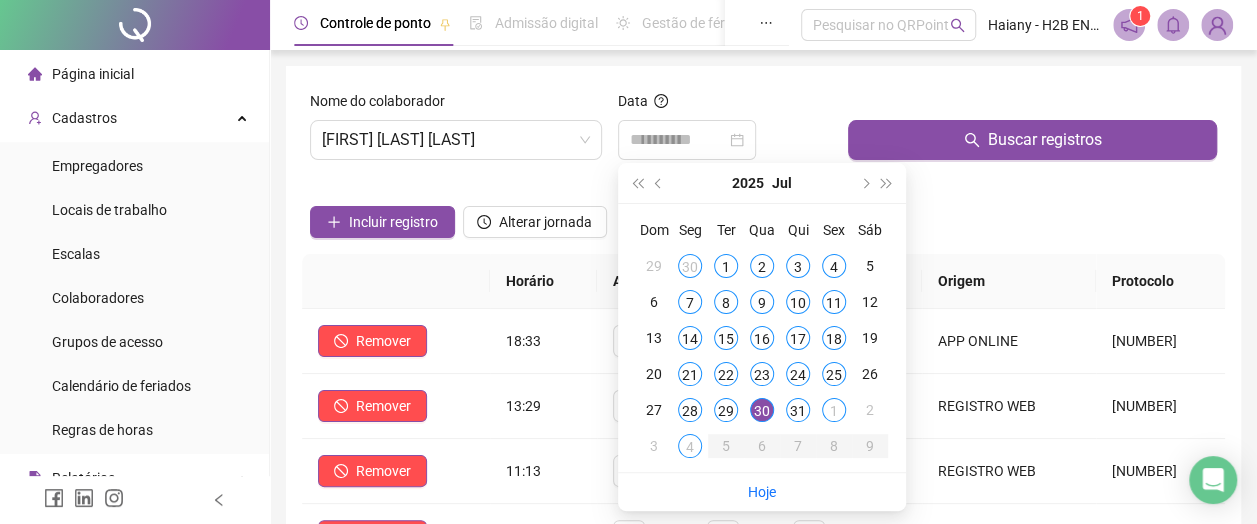 click on "31" at bounding box center (798, 410) 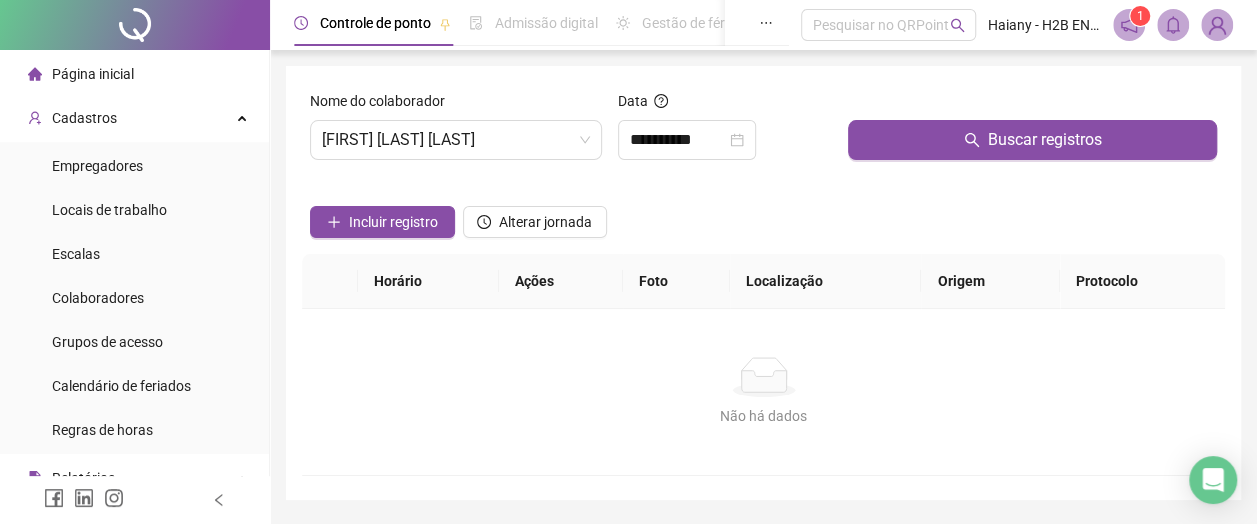 click on "Buscar registros" at bounding box center [1032, 140] 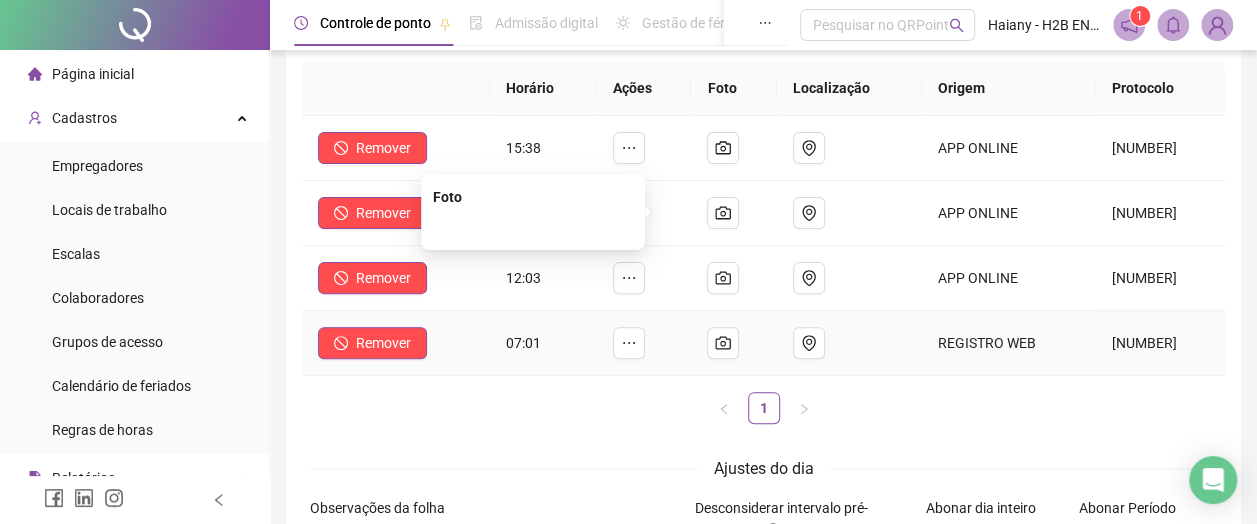 scroll, scrollTop: 200, scrollLeft: 0, axis: vertical 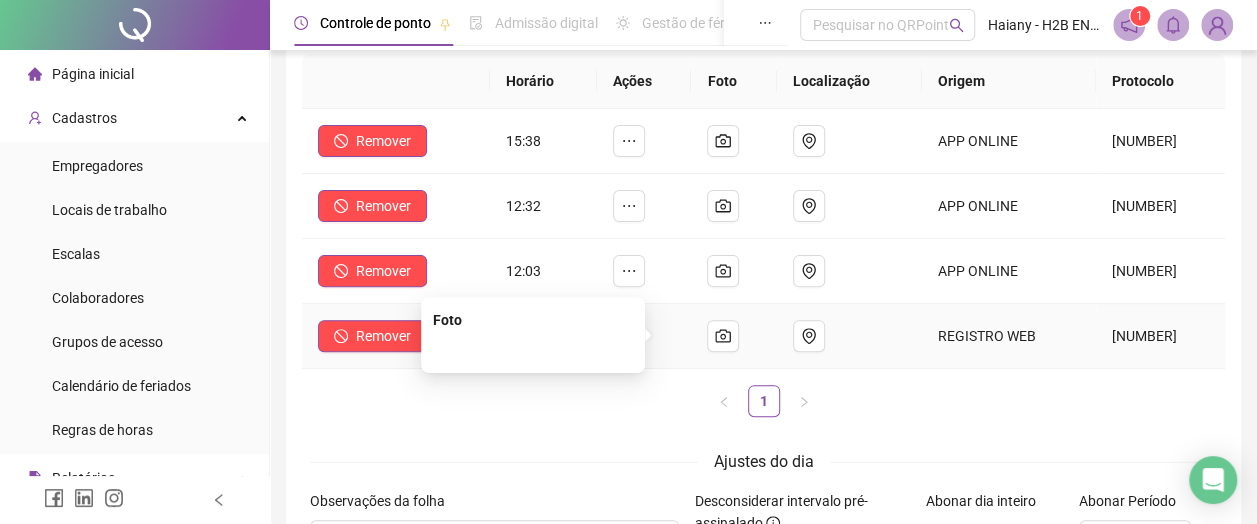 click 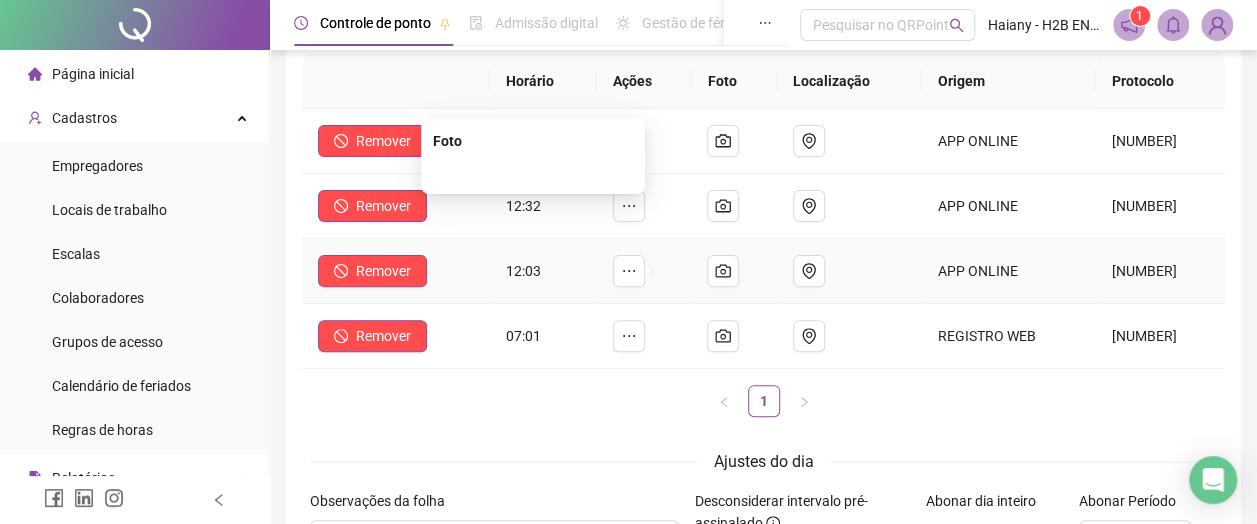 click 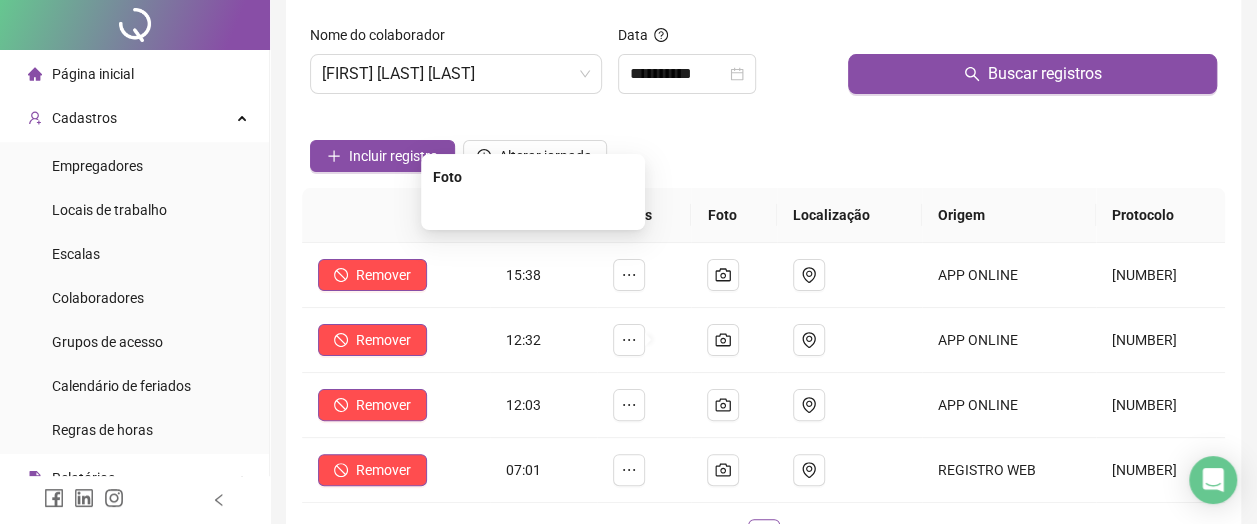 scroll, scrollTop: 0, scrollLeft: 0, axis: both 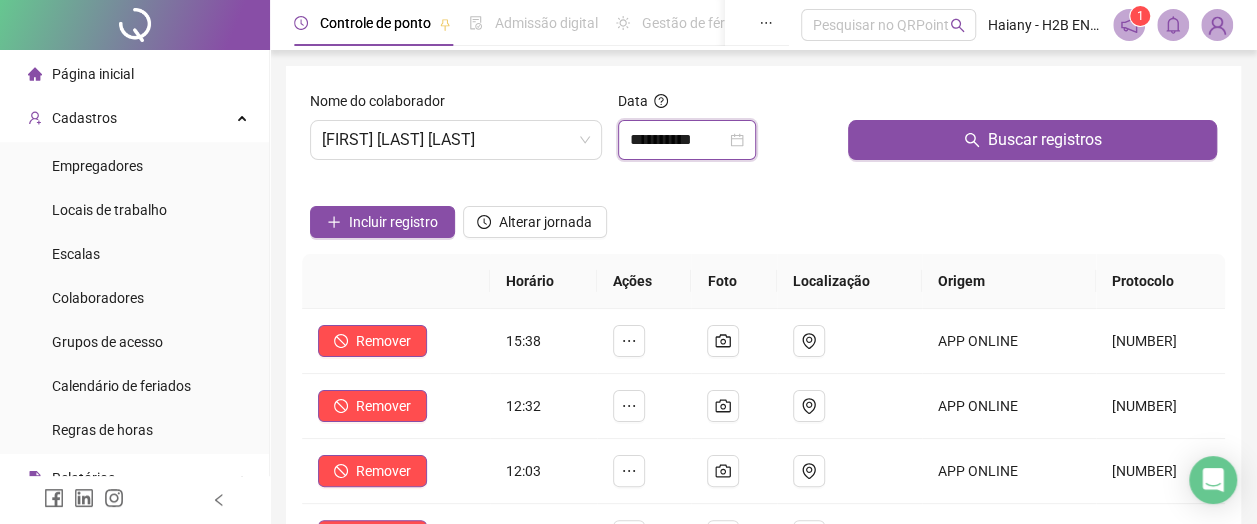 click on "**********" at bounding box center (678, 140) 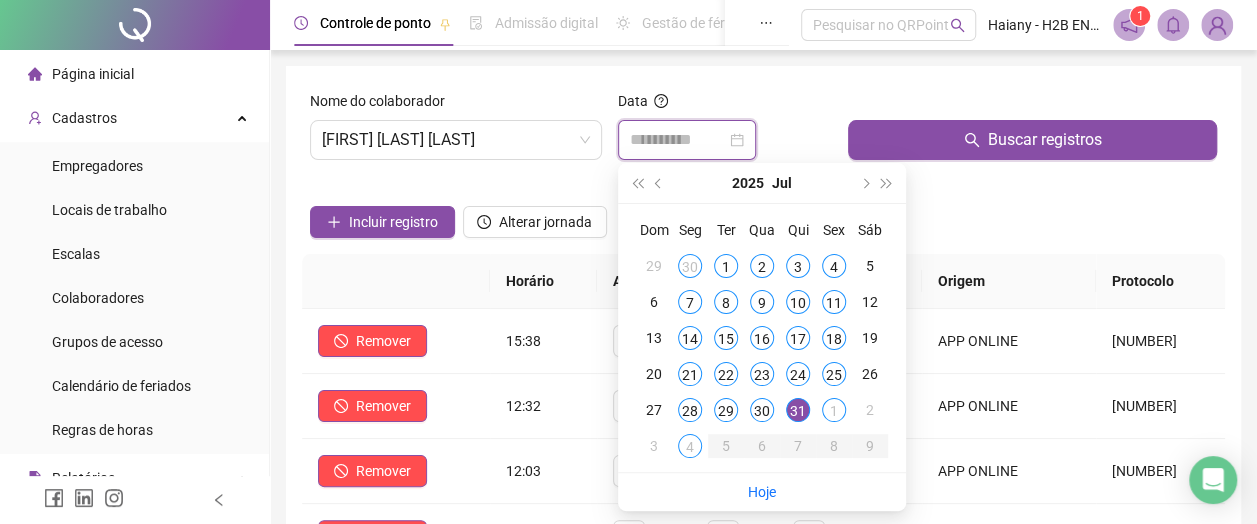 type on "**********" 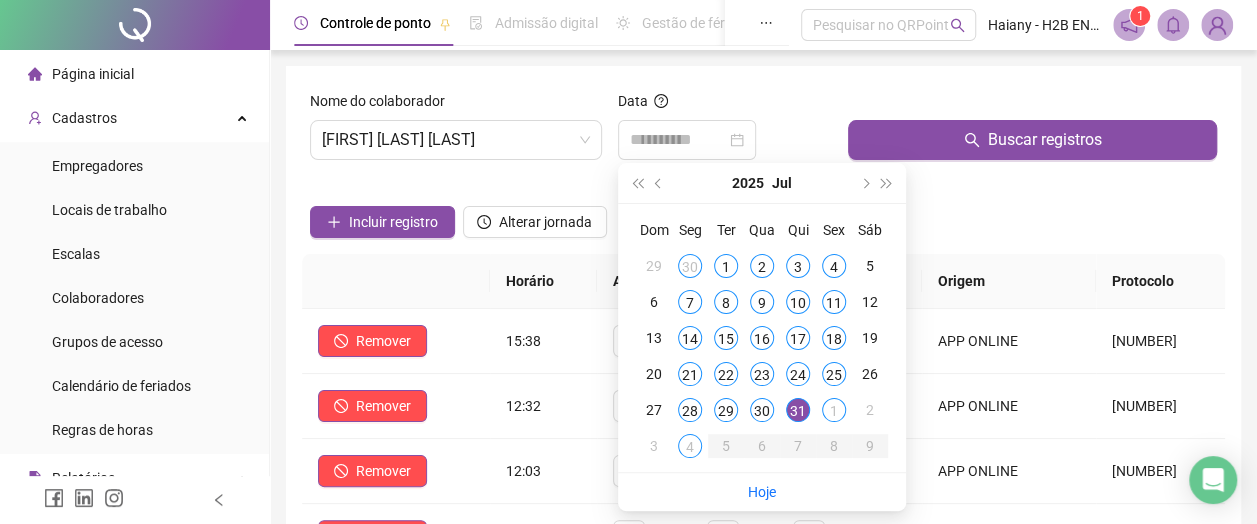 click on "1" at bounding box center [834, 410] 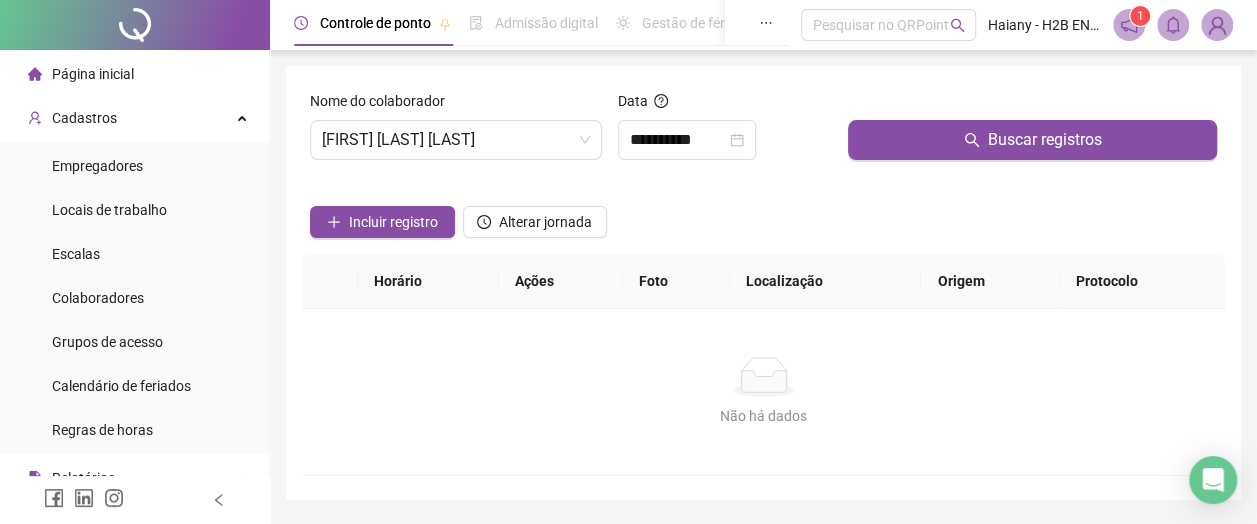 click on "Buscar registros" at bounding box center [1032, 140] 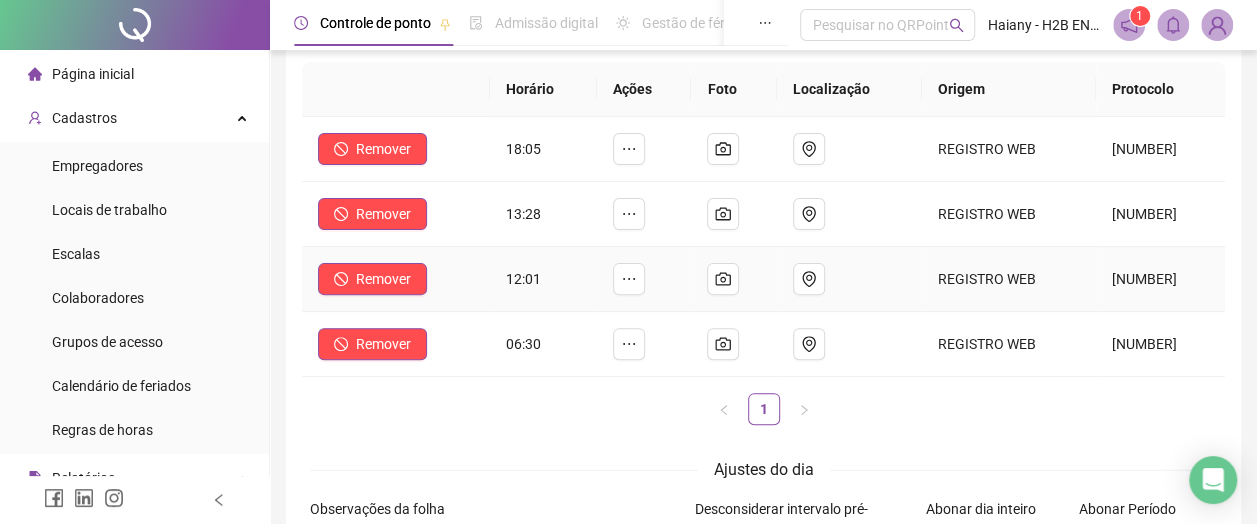 scroll, scrollTop: 200, scrollLeft: 0, axis: vertical 